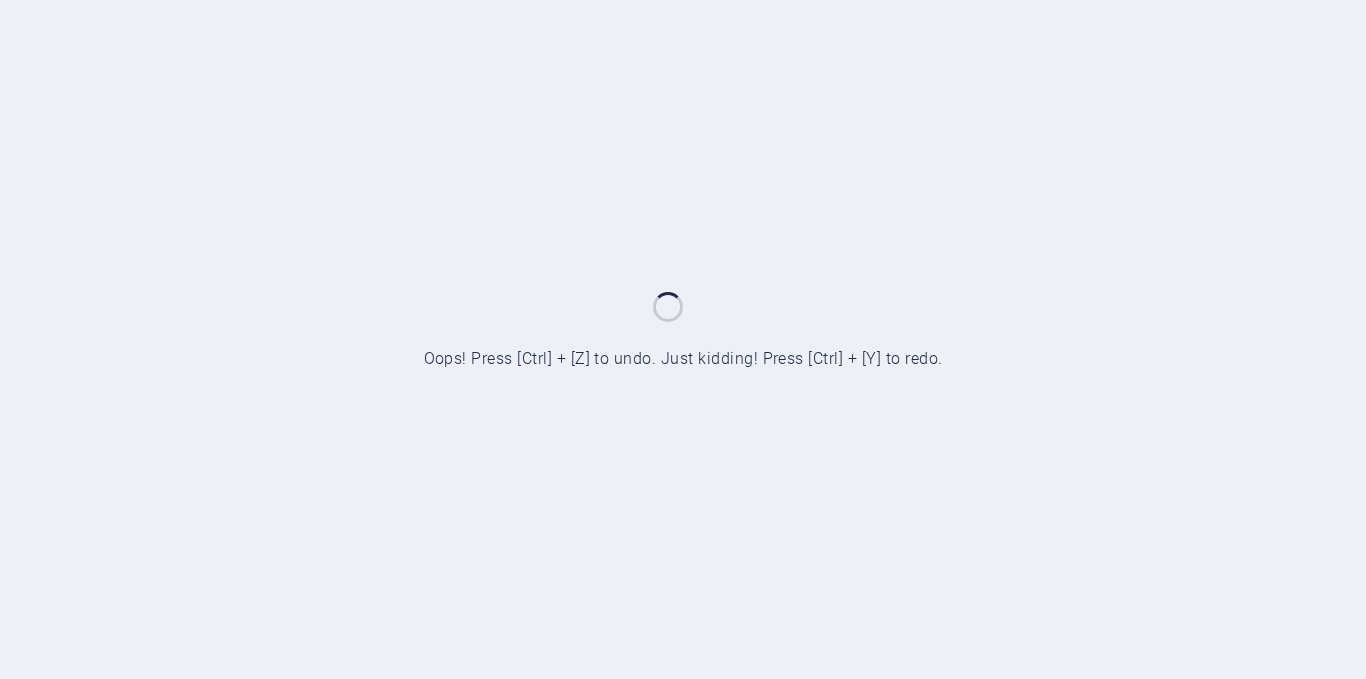 scroll, scrollTop: 0, scrollLeft: 0, axis: both 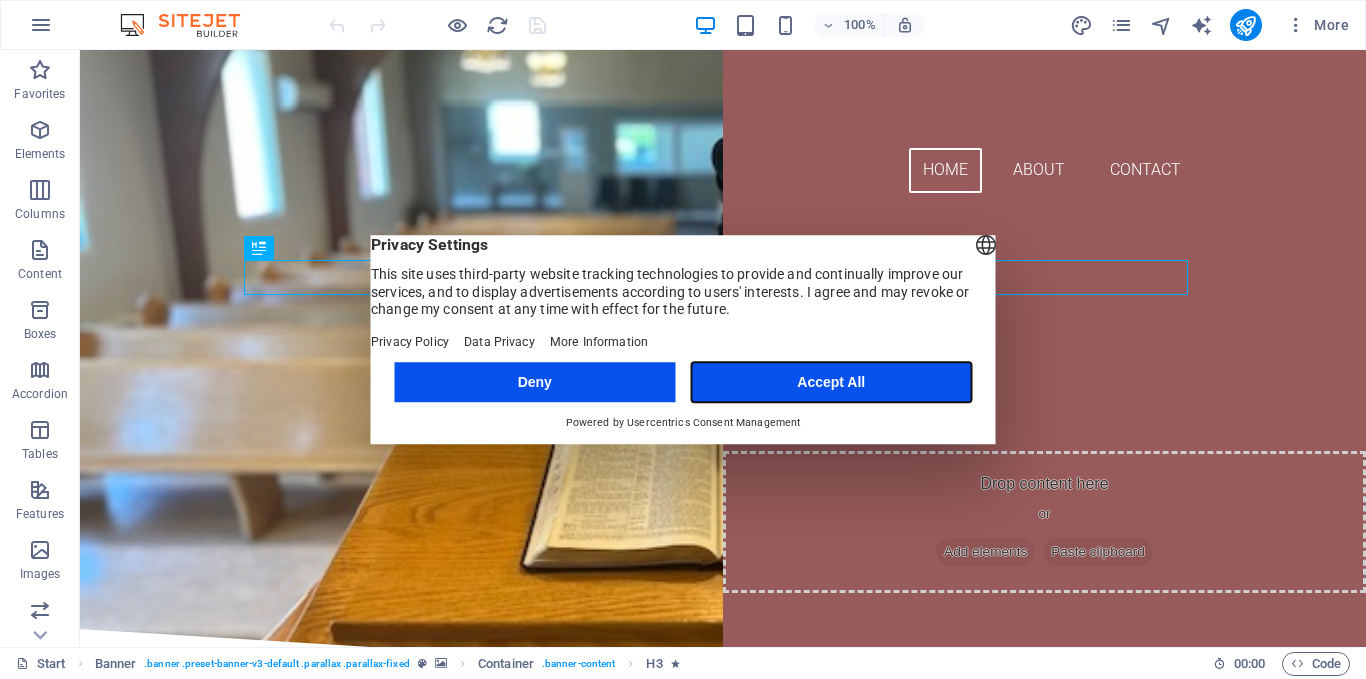 click on "Accept All" at bounding box center (831, 382) 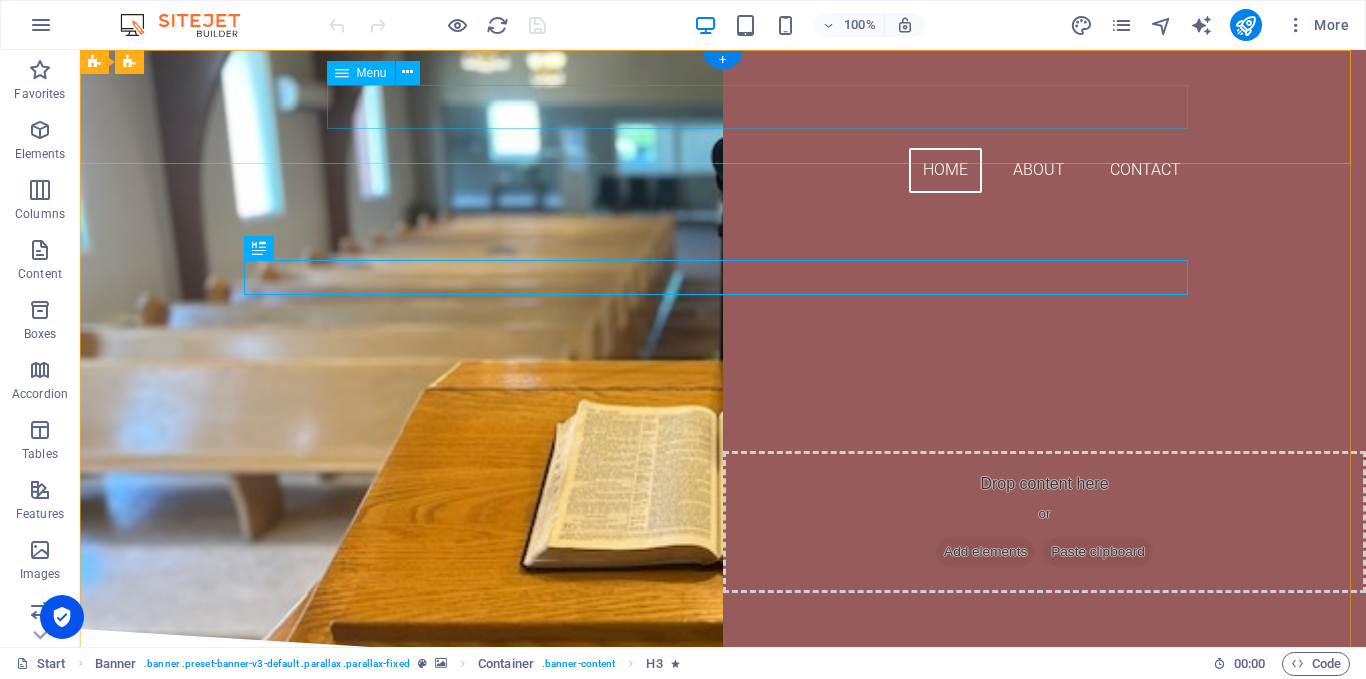 click on "Home About Contact" at bounding box center [723, 170] 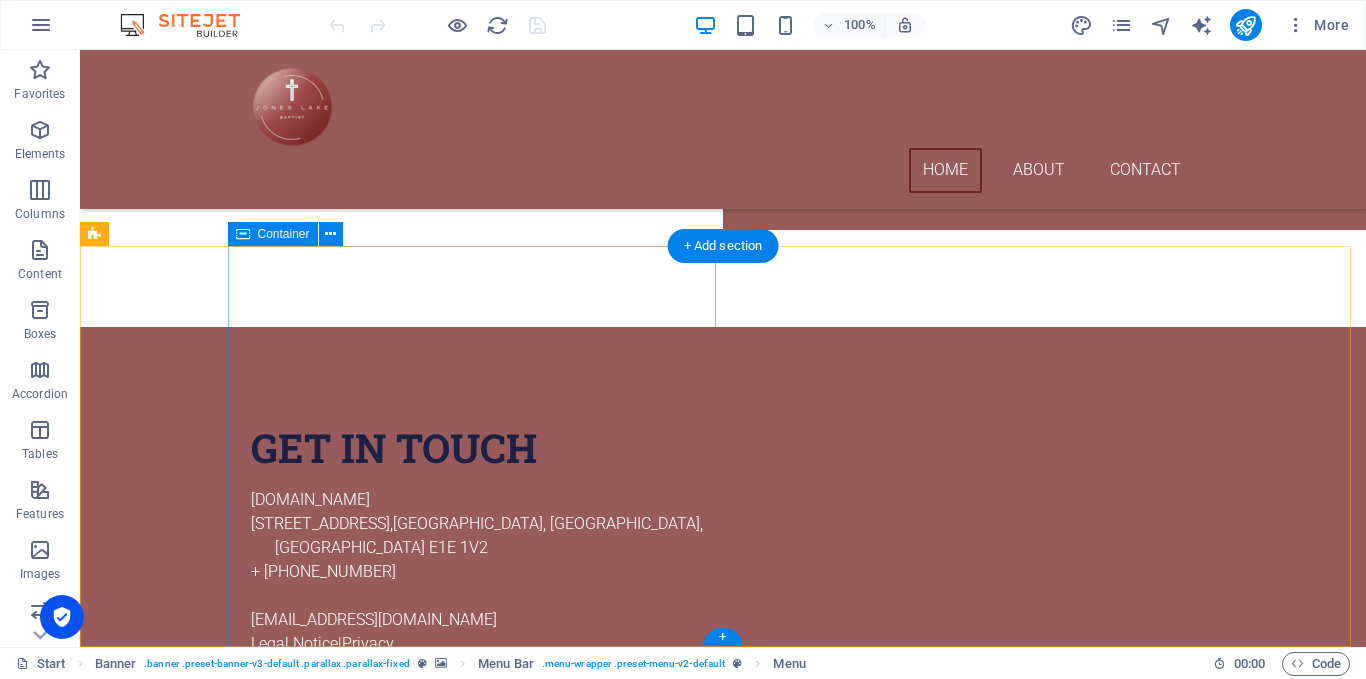scroll, scrollTop: 418, scrollLeft: 0, axis: vertical 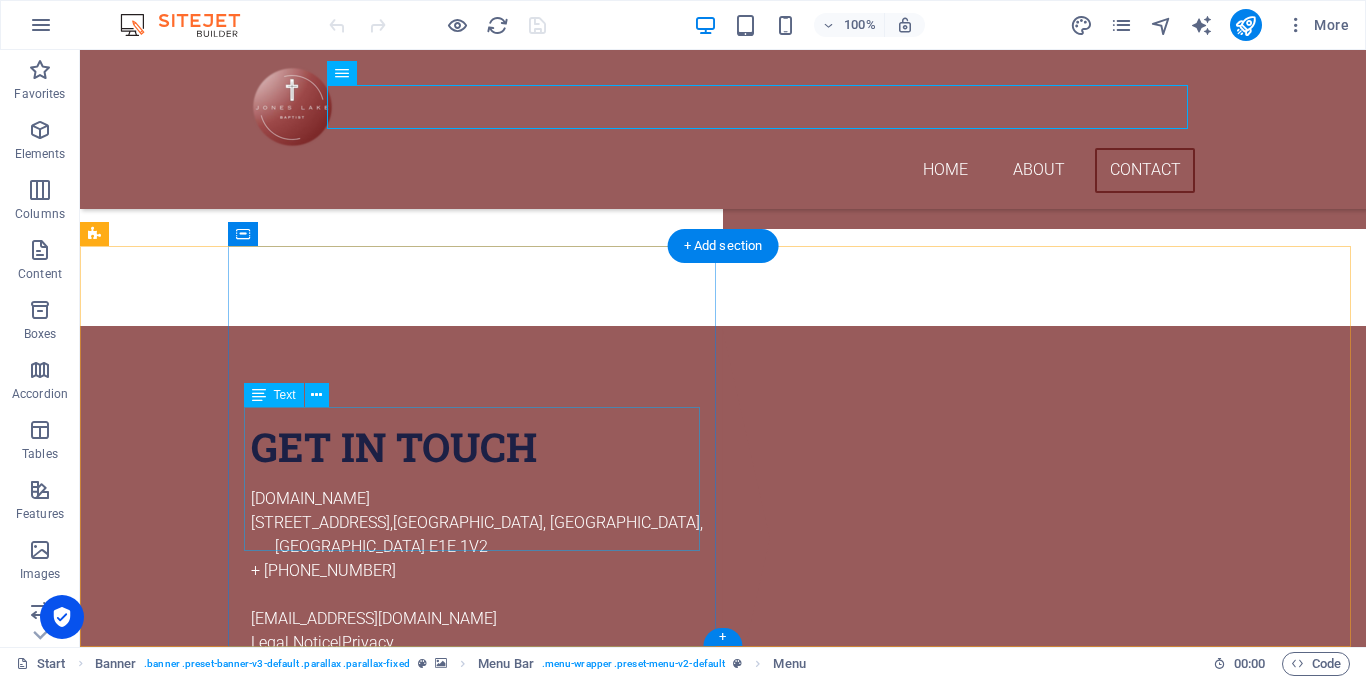 click on "[DOMAIN_NAME] [STREET_ADDRESS] + [PHONE_NUMBER] [EMAIL_ADDRESS][DOMAIN_NAME] Legal Notice  |  Privacy" at bounding box center (479, 571) 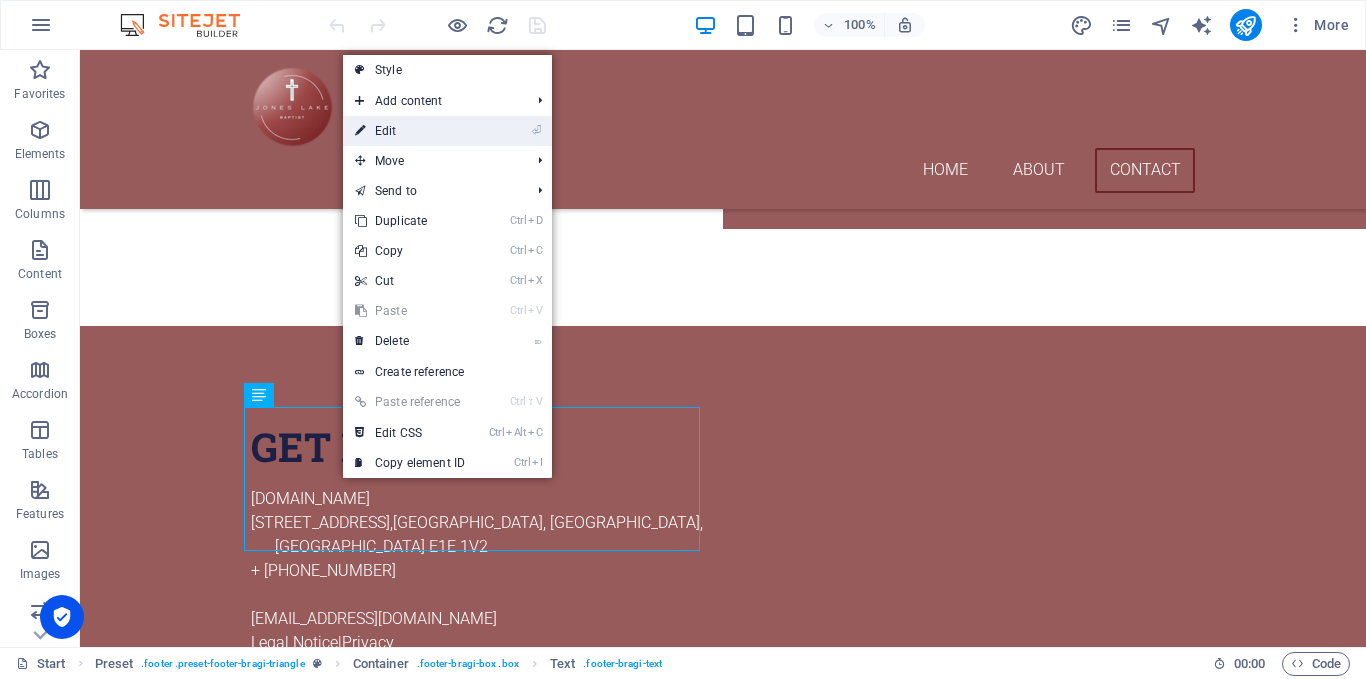 click on "⏎  Edit" at bounding box center [410, 131] 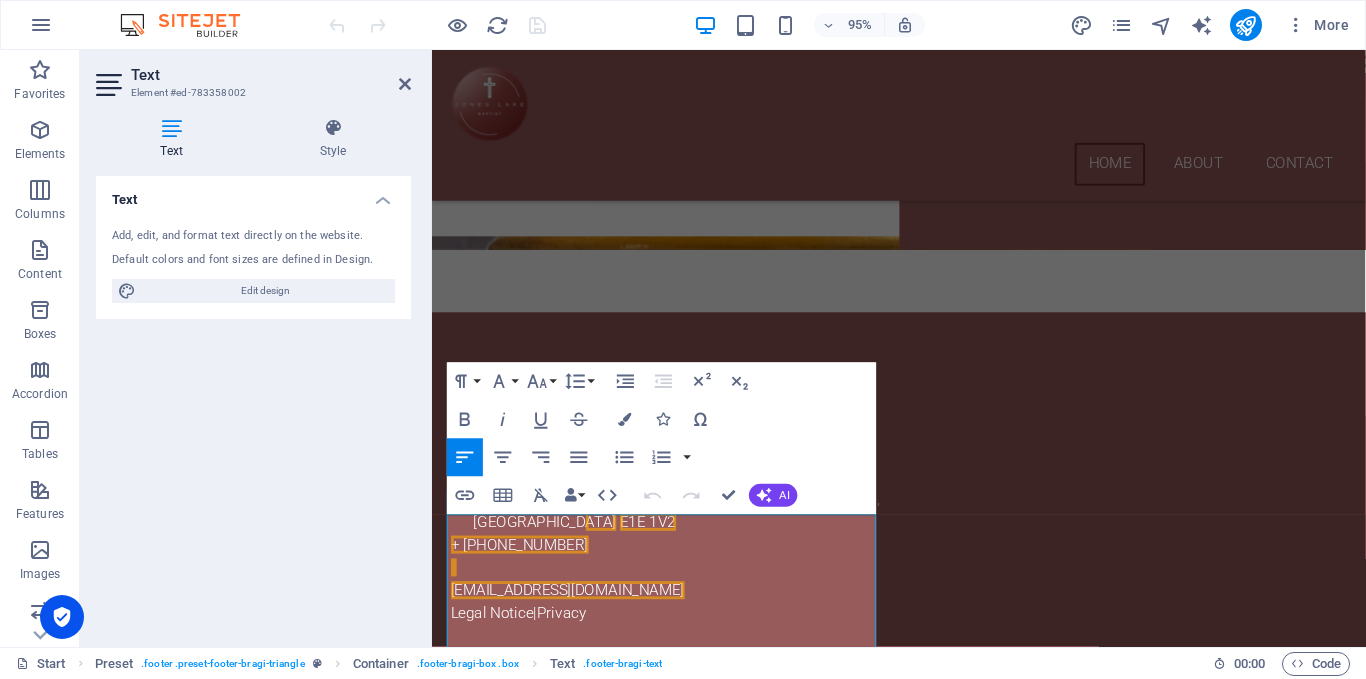 scroll, scrollTop: 300, scrollLeft: 0, axis: vertical 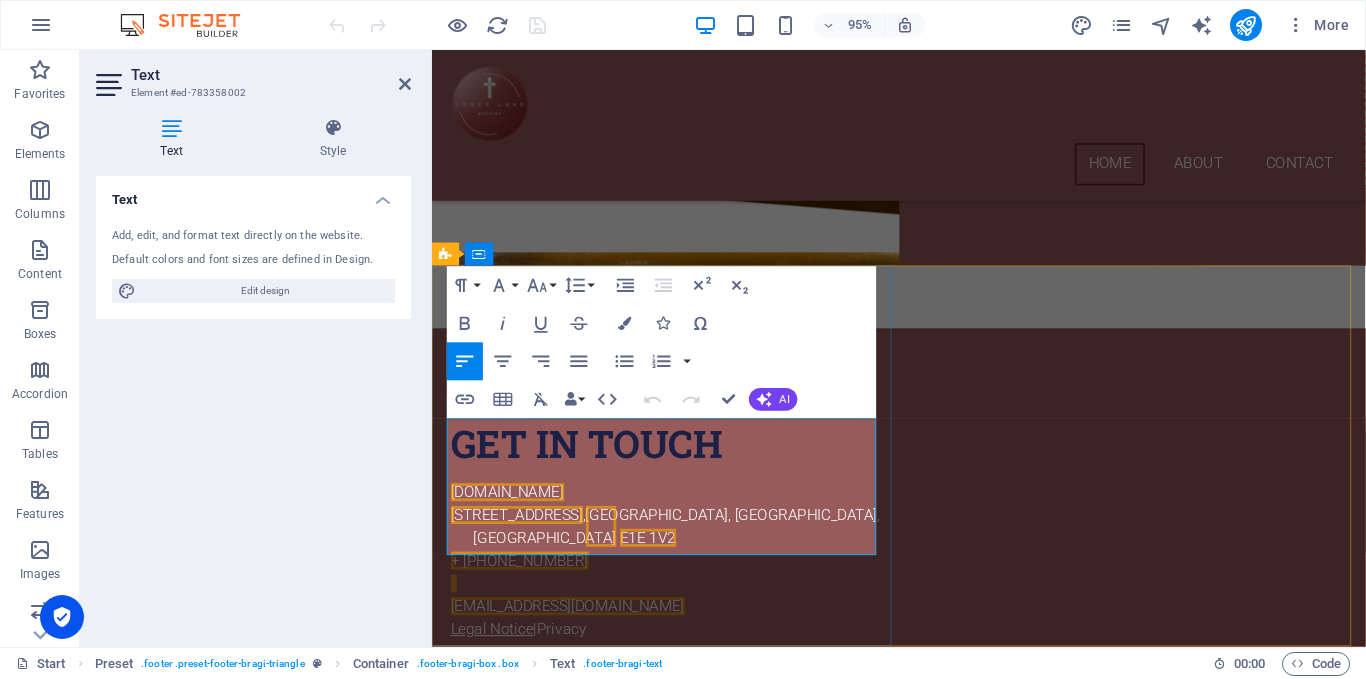 click on "Legal Notice" at bounding box center (495, 659) 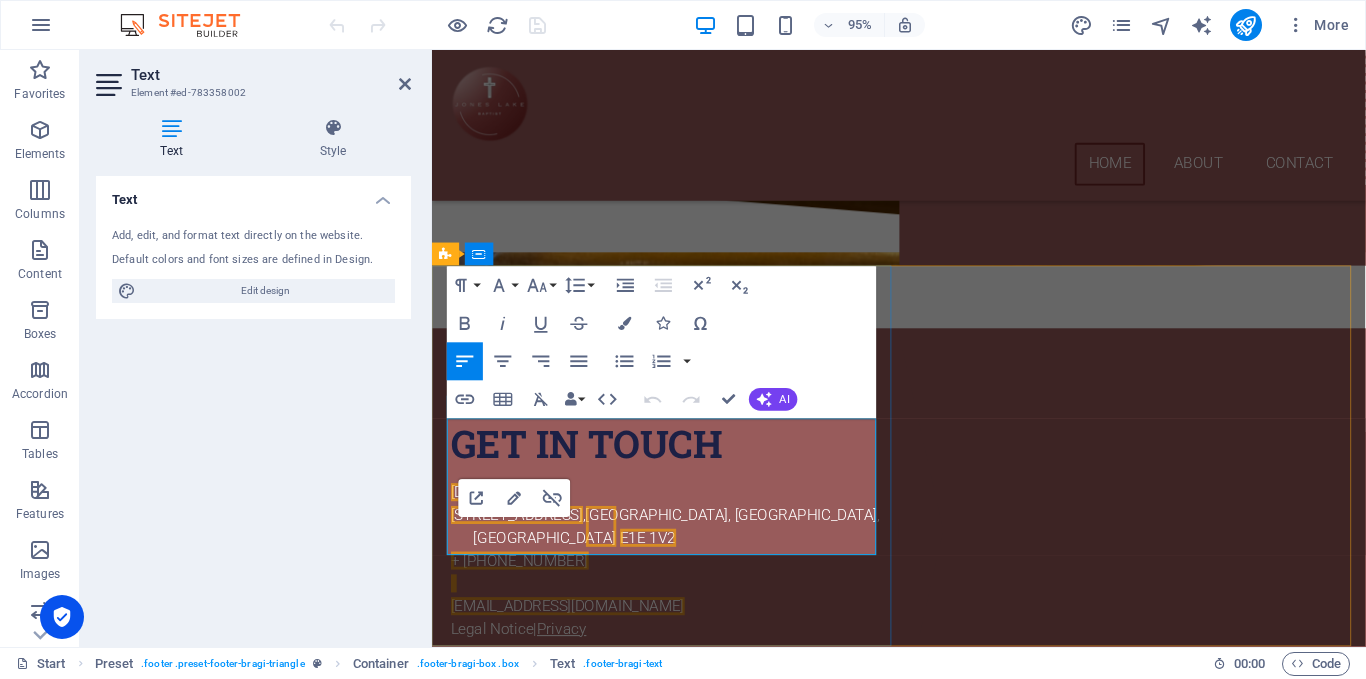 click on "Privacy" at bounding box center (569, 659) 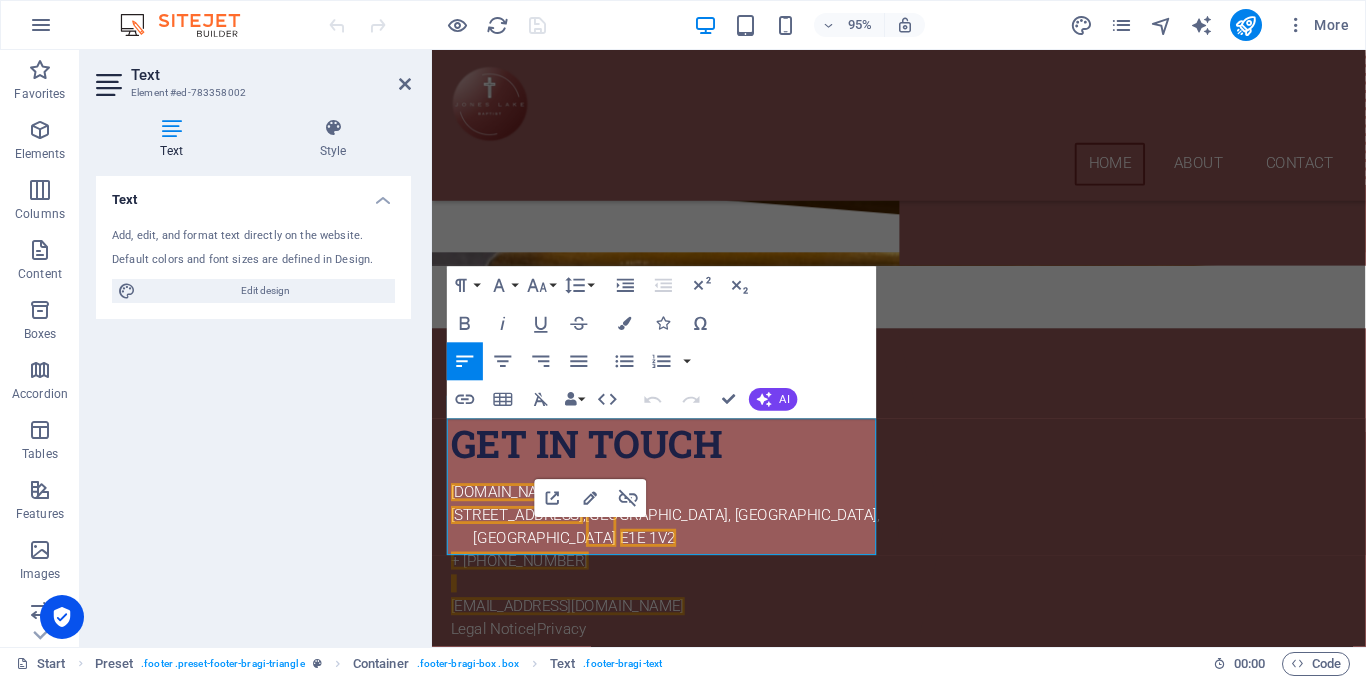 click on "Text Add, edit, and format text directly on the website. Default colors and font sizes are defined in Design. Edit design Alignment Left aligned Centered Right aligned" at bounding box center [253, 403] 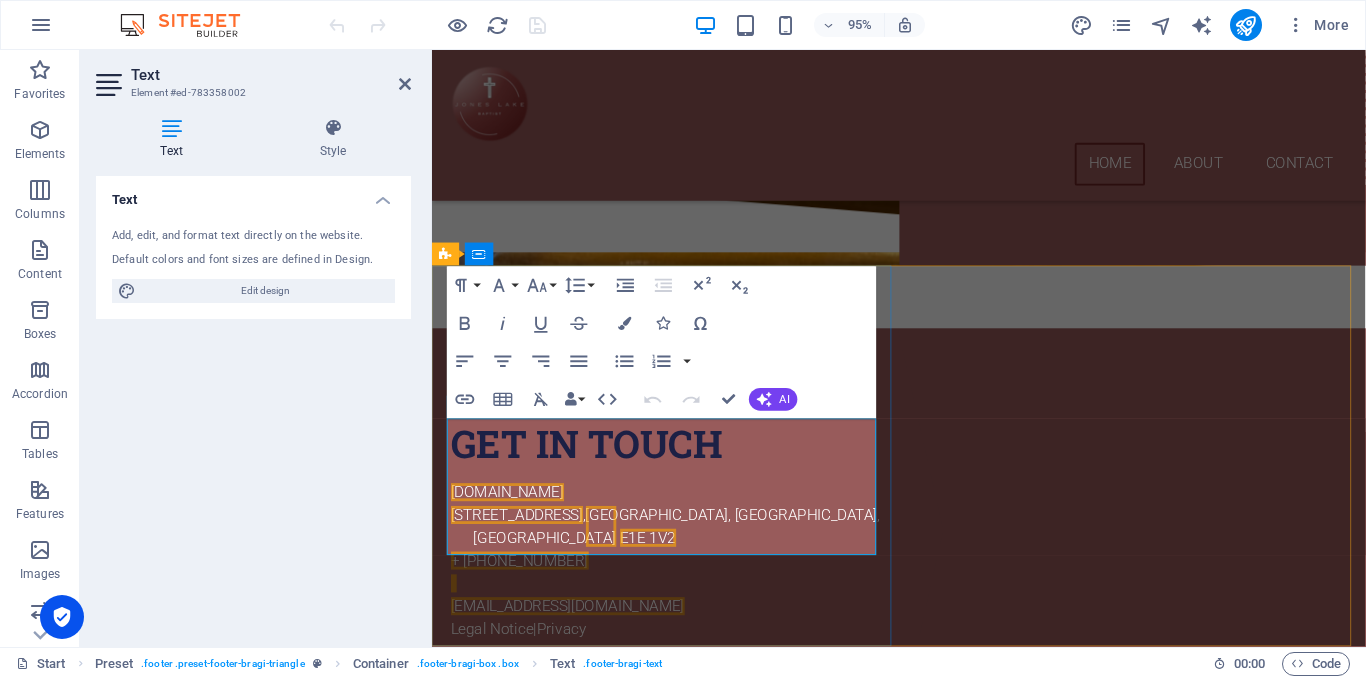 click at bounding box center [692, 612] 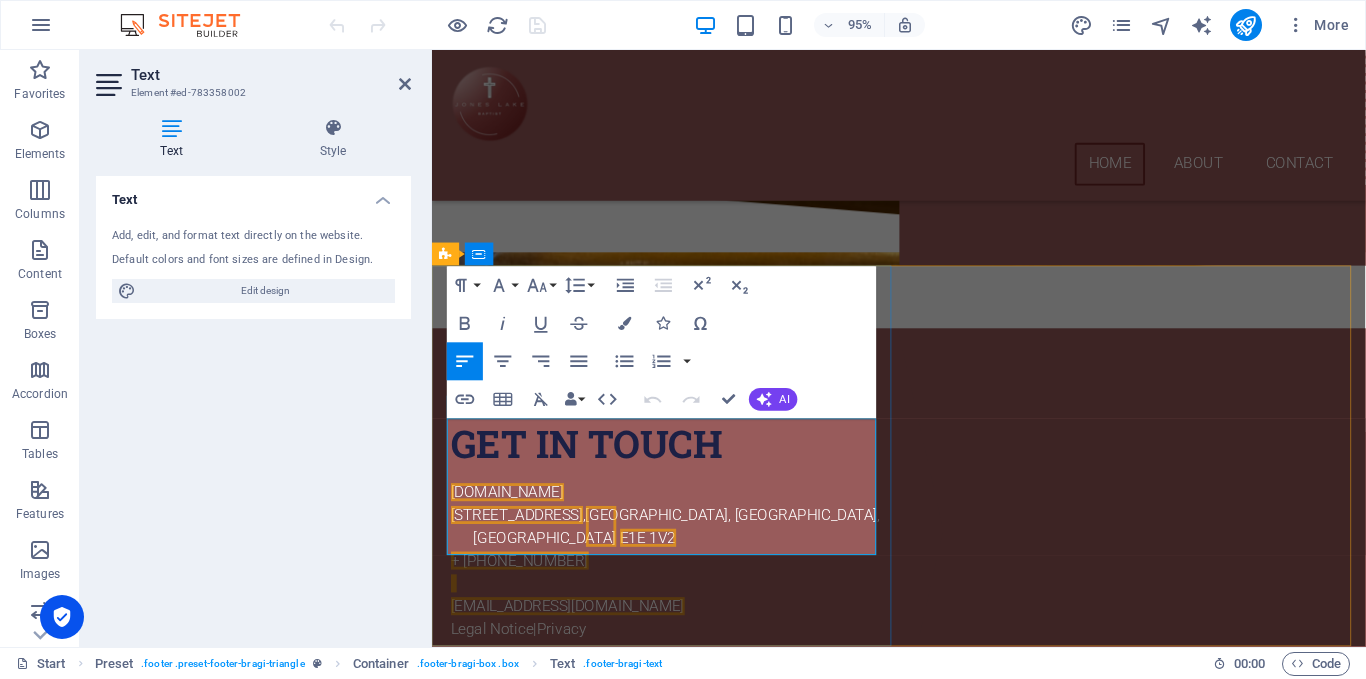 click at bounding box center (692, 612) 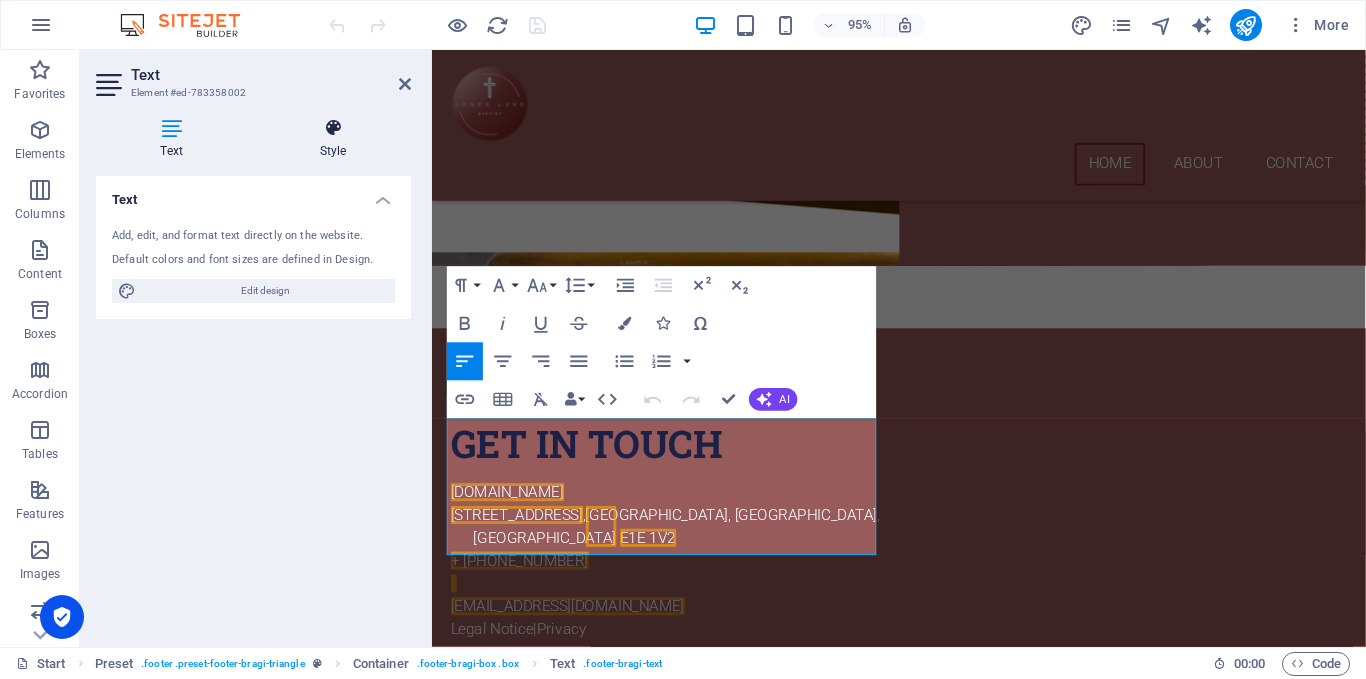 click at bounding box center (333, 128) 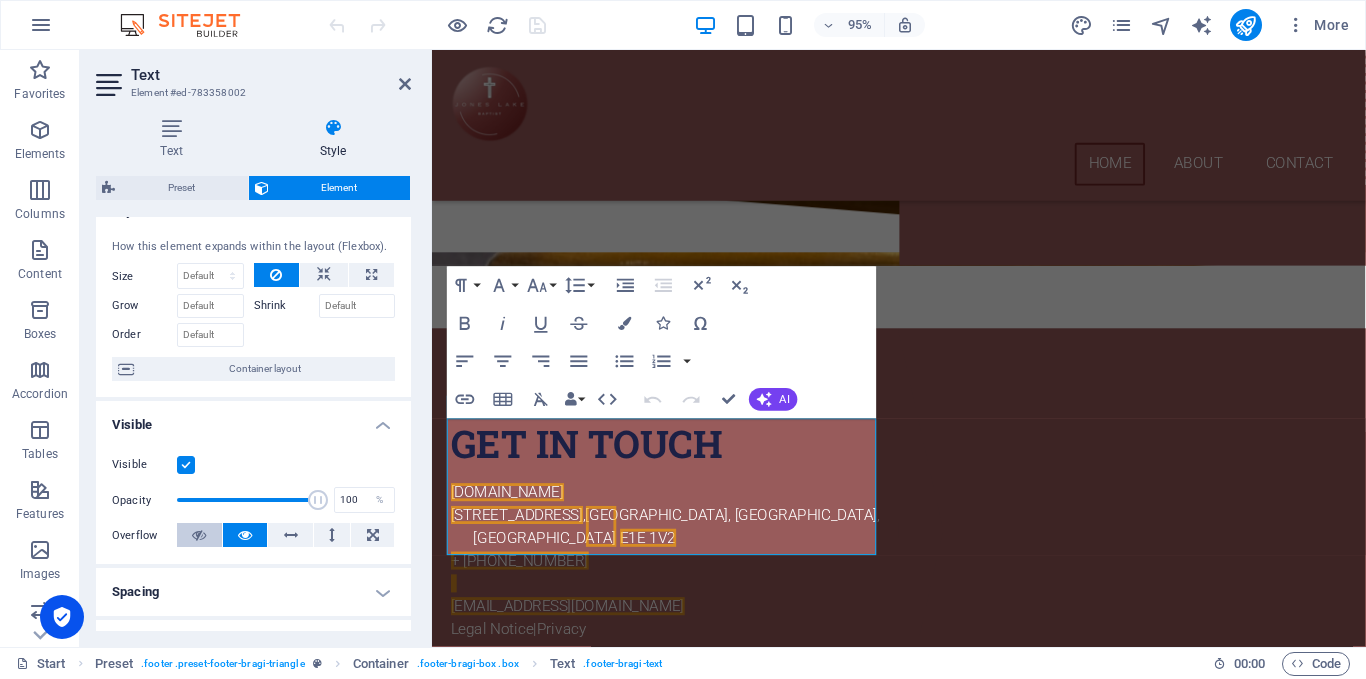 scroll, scrollTop: 0, scrollLeft: 0, axis: both 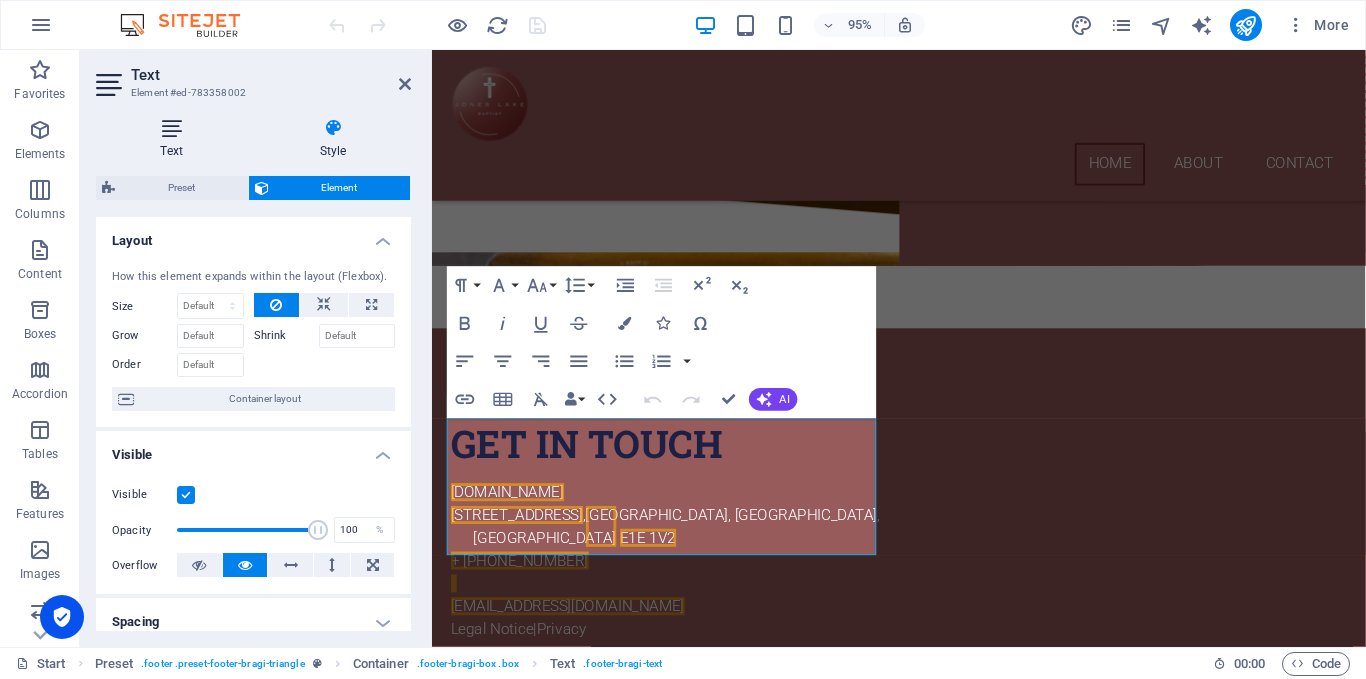 click at bounding box center [171, 128] 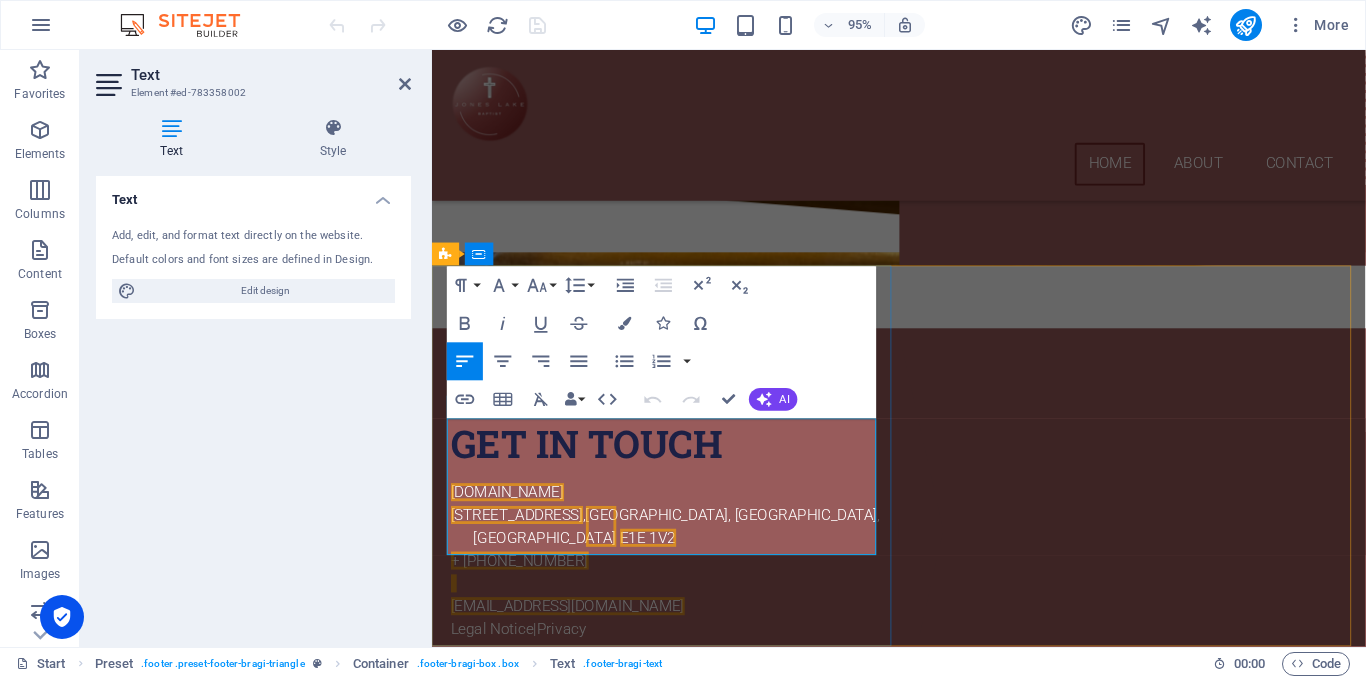 drag, startPoint x: 573, startPoint y: 572, endPoint x: 526, endPoint y: 623, distance: 69.354164 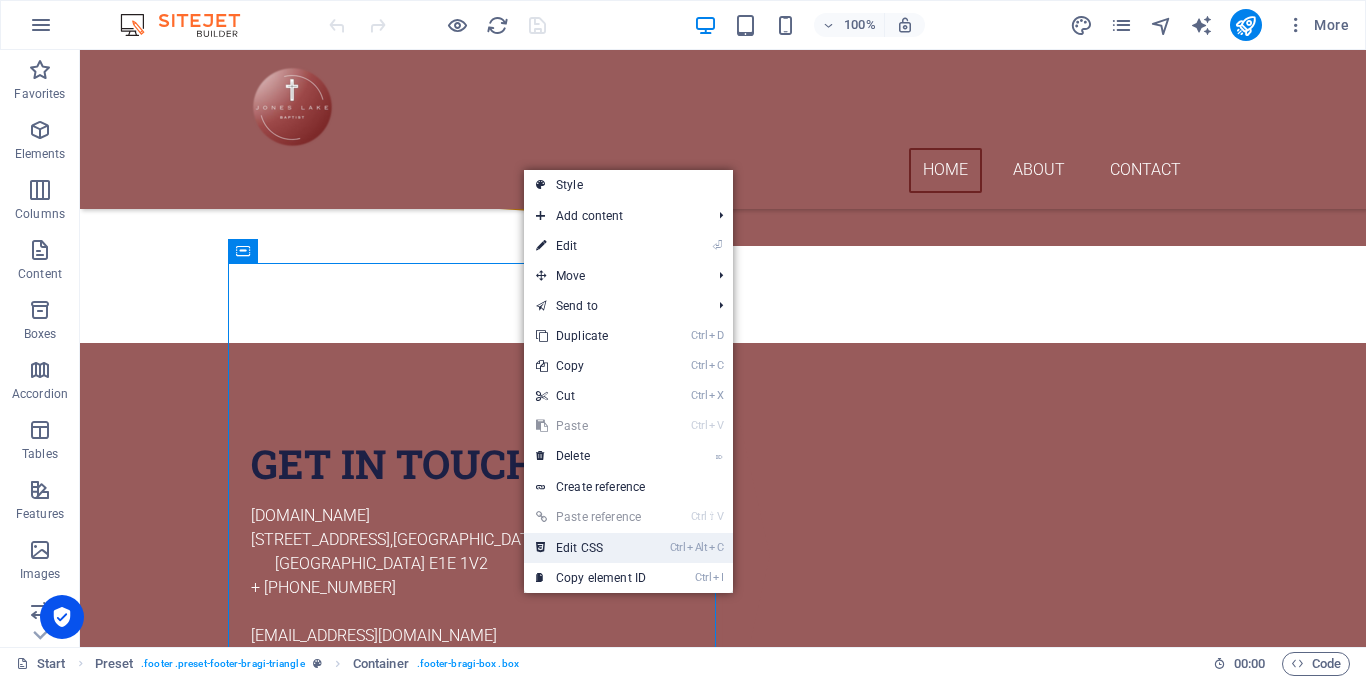 drag, startPoint x: 580, startPoint y: 548, endPoint x: 625, endPoint y: 621, distance: 85.75546 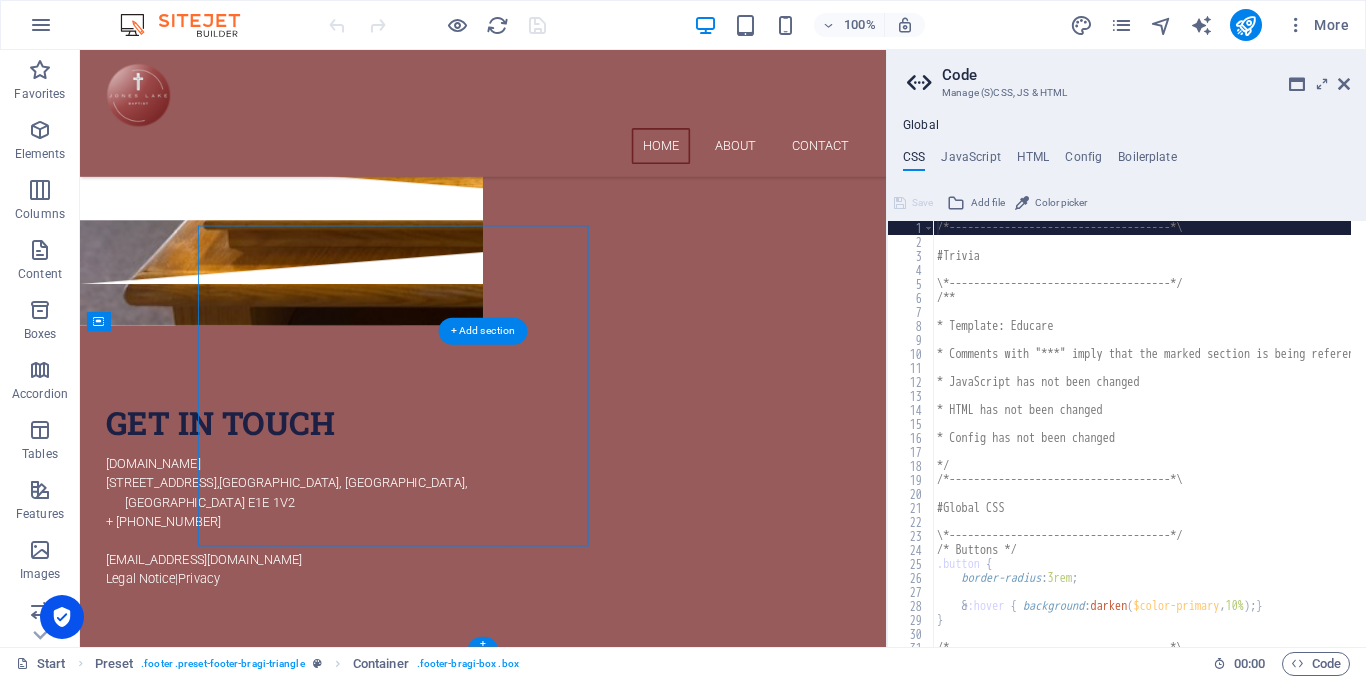 scroll, scrollTop: 394, scrollLeft: 0, axis: vertical 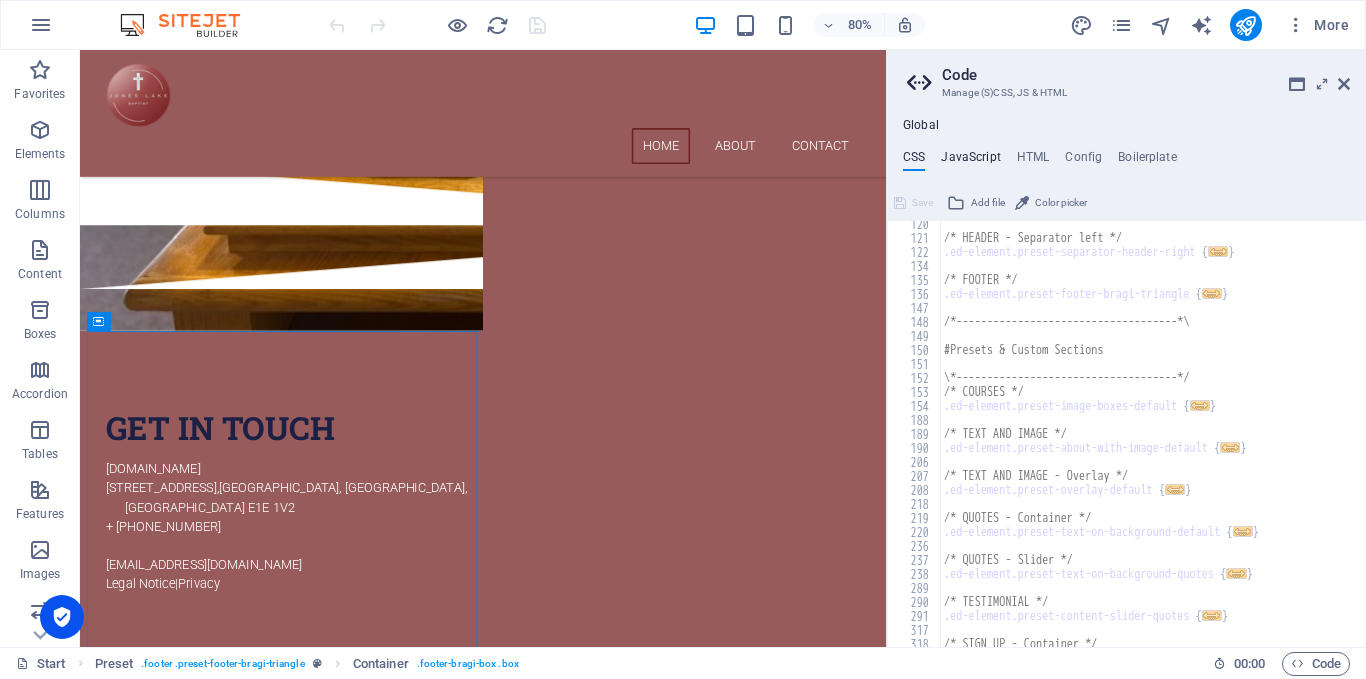 click on "JavaScript" at bounding box center [970, 161] 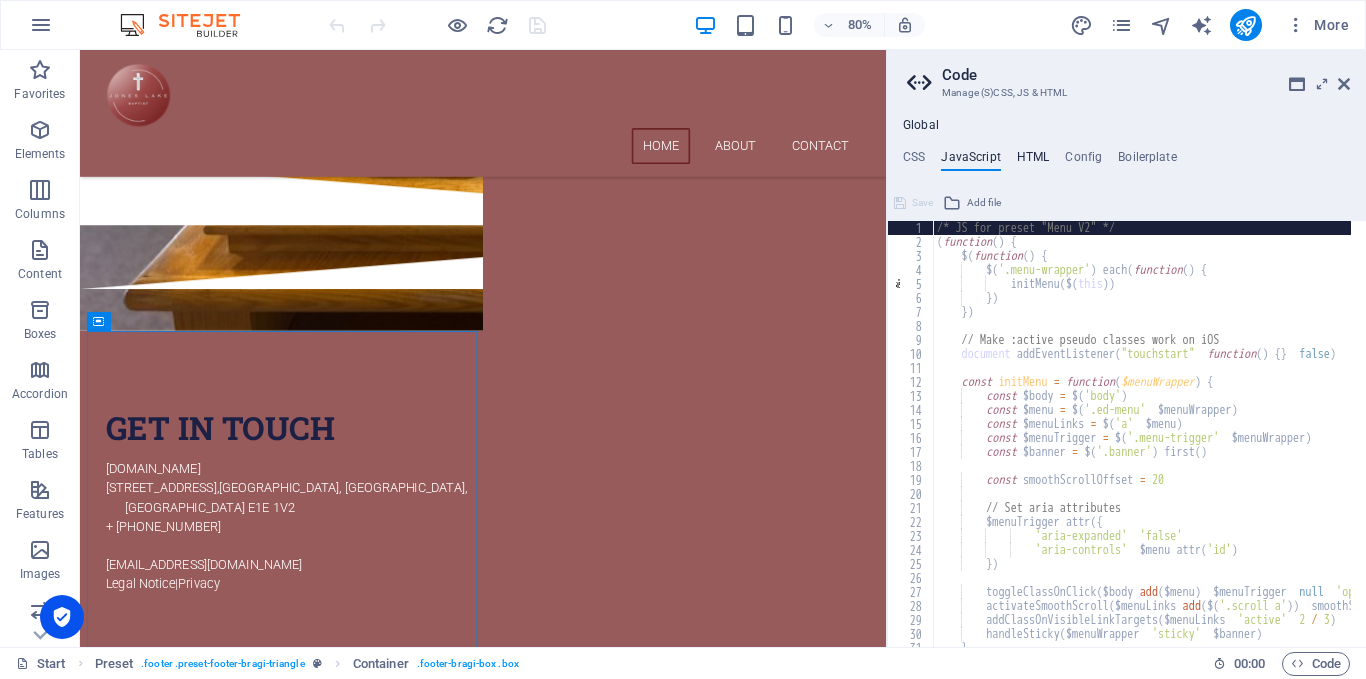 click on "HTML" at bounding box center (1033, 161) 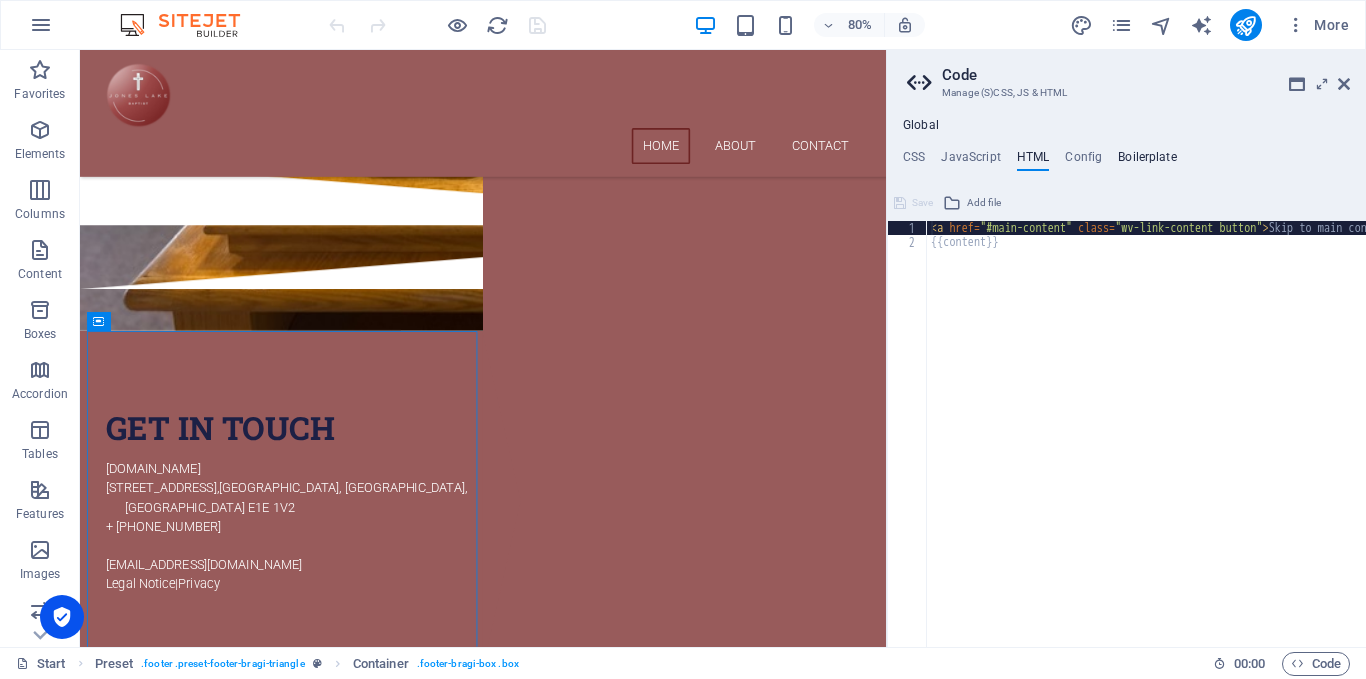 click on "Boilerplate" at bounding box center [1147, 161] 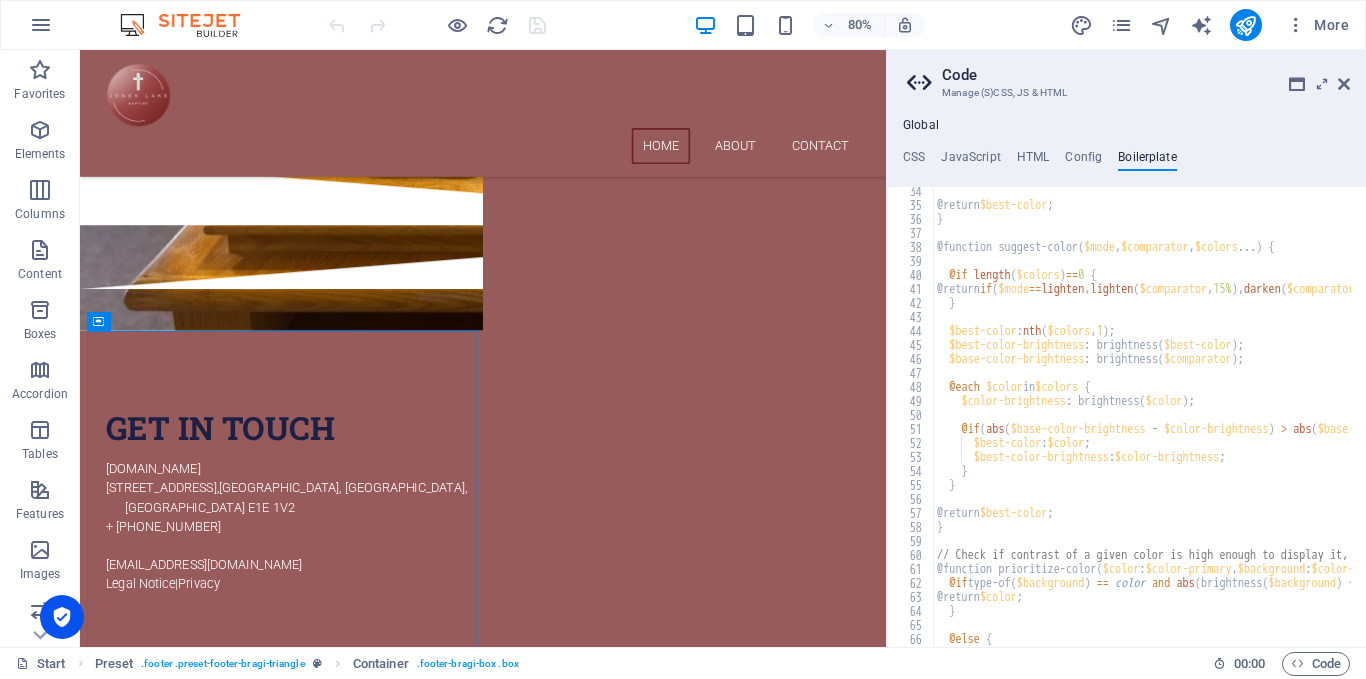 scroll, scrollTop: 272, scrollLeft: 0, axis: vertical 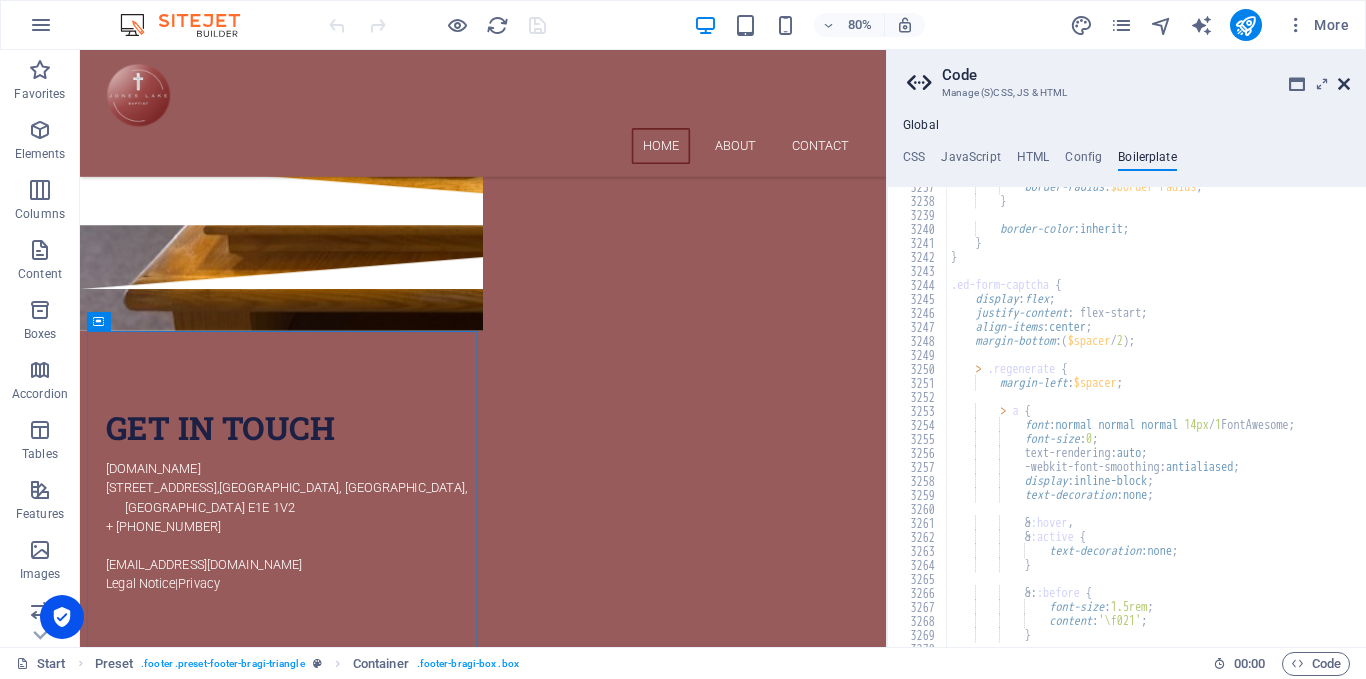 click at bounding box center [1344, 84] 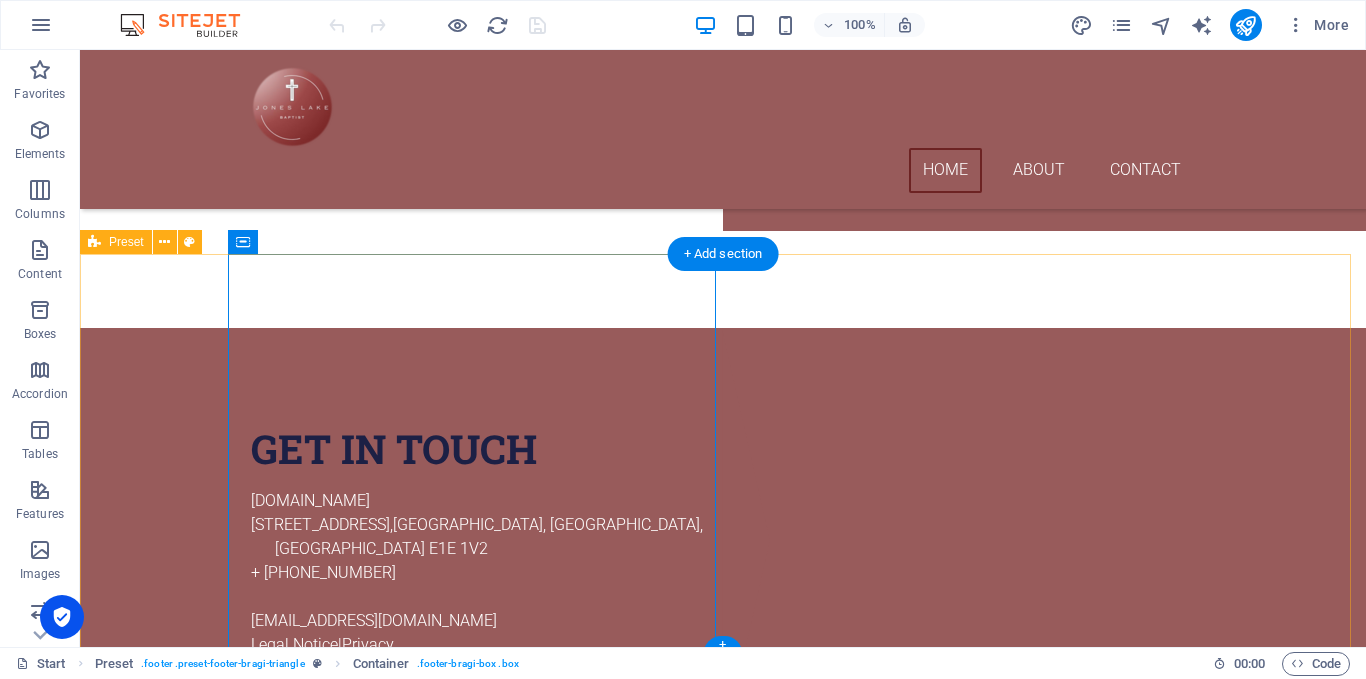 scroll, scrollTop: 418, scrollLeft: 0, axis: vertical 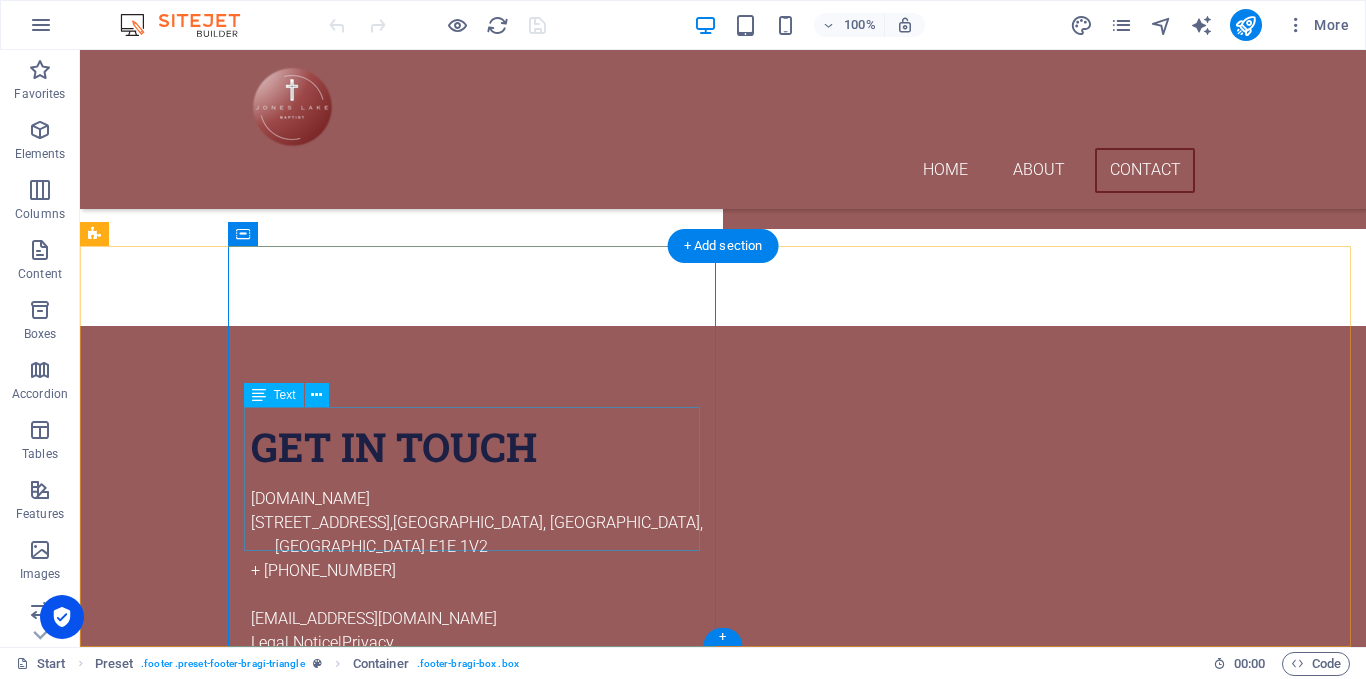click on "[DOMAIN_NAME] [STREET_ADDRESS] + [PHONE_NUMBER] [EMAIL_ADDRESS][DOMAIN_NAME] Legal Notice  |  Privacy" at bounding box center (479, 571) 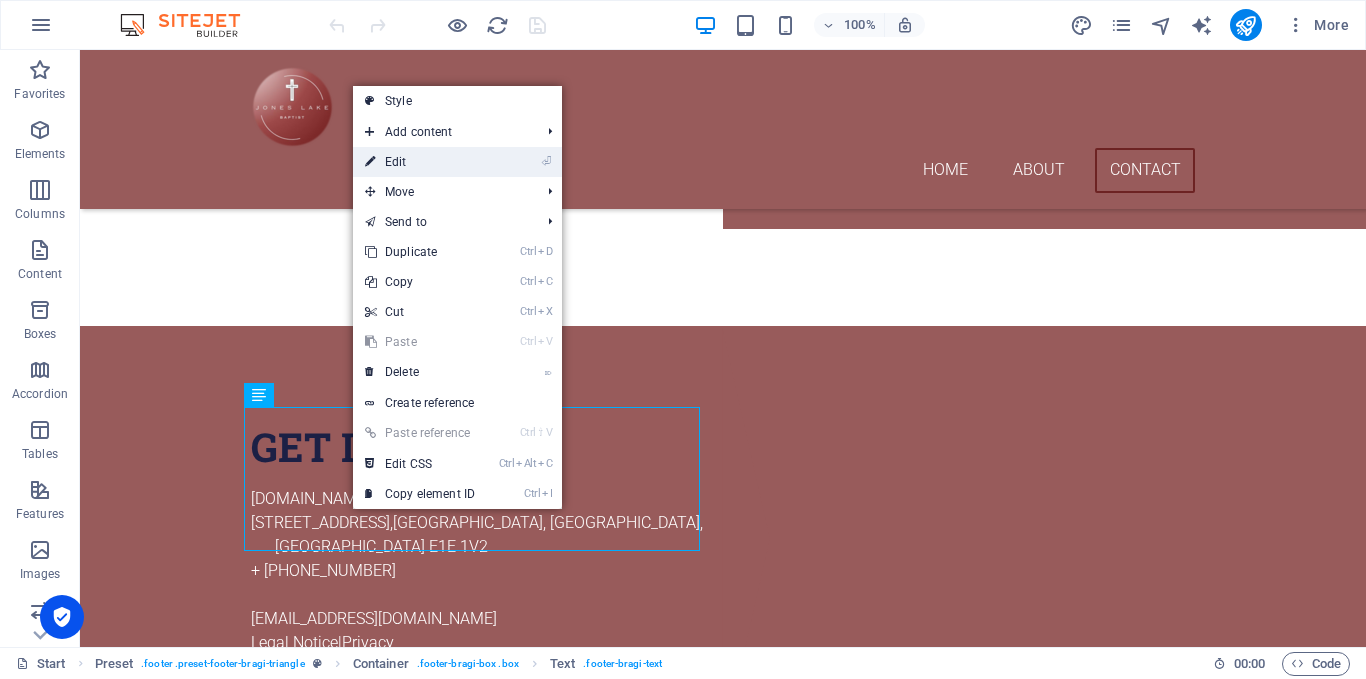 click on "⏎  Edit" at bounding box center [420, 162] 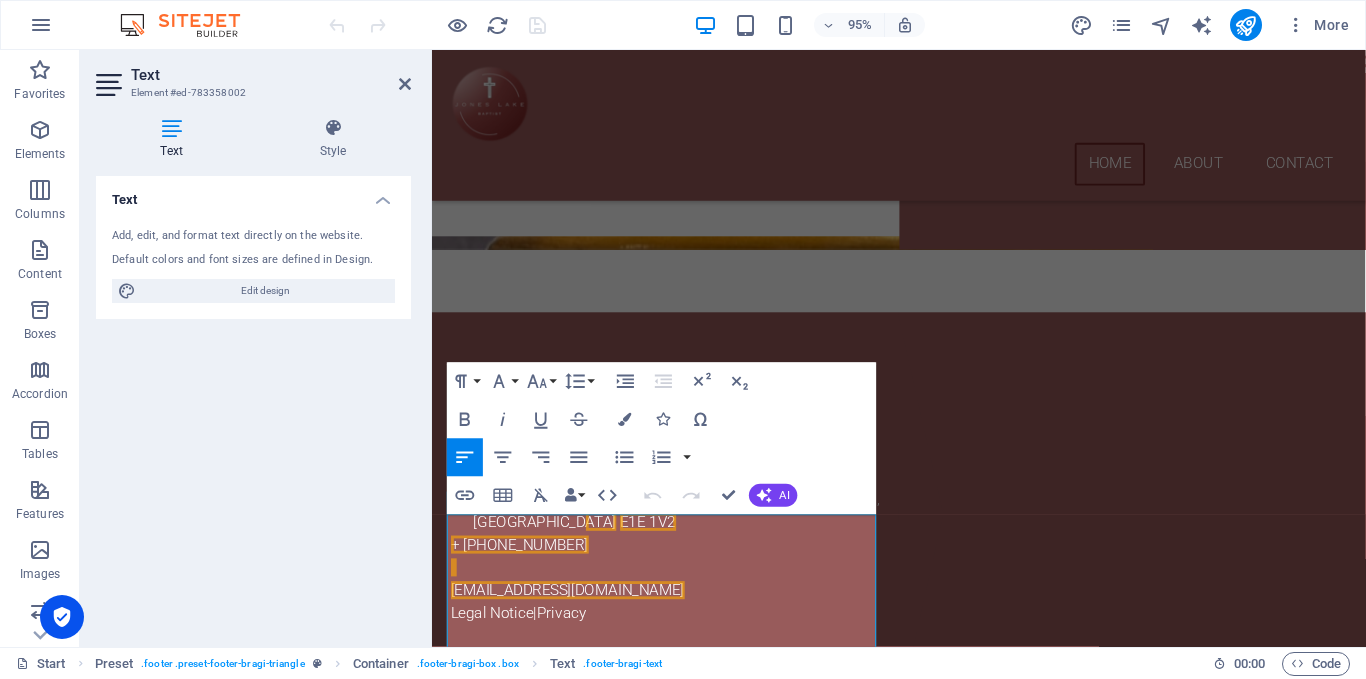 scroll, scrollTop: 300, scrollLeft: 0, axis: vertical 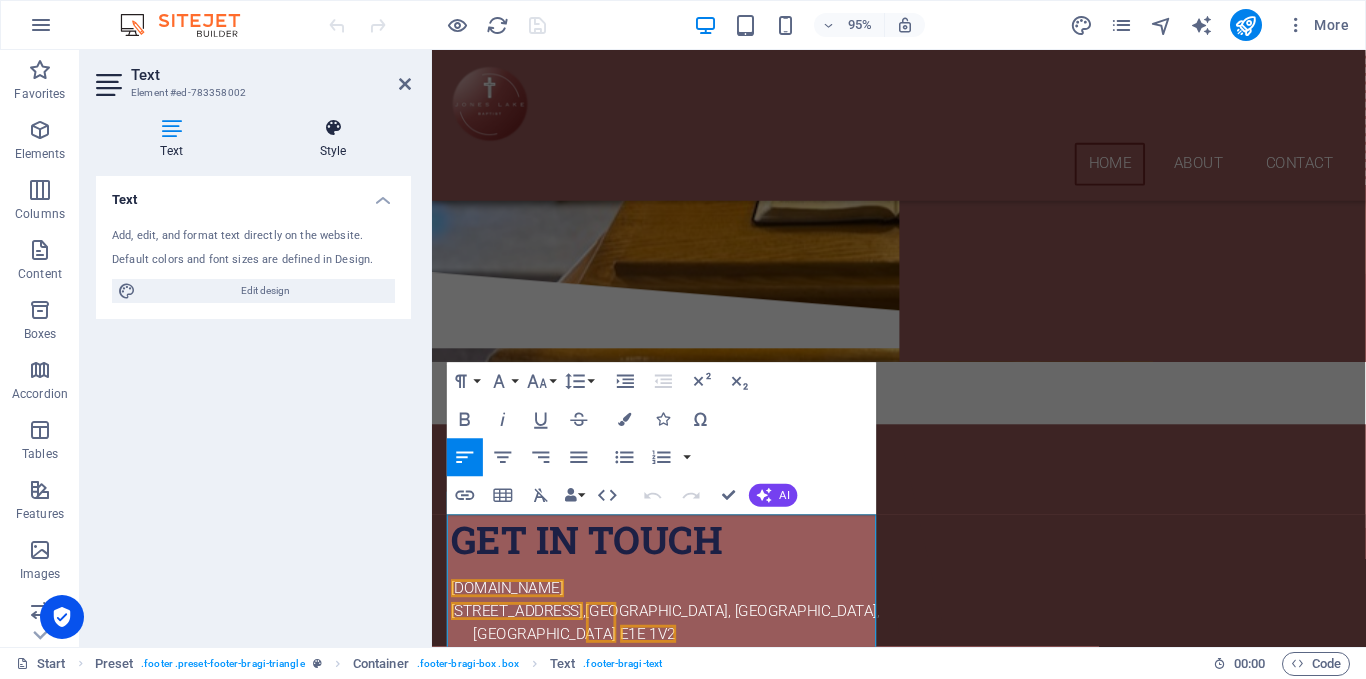 click at bounding box center (333, 128) 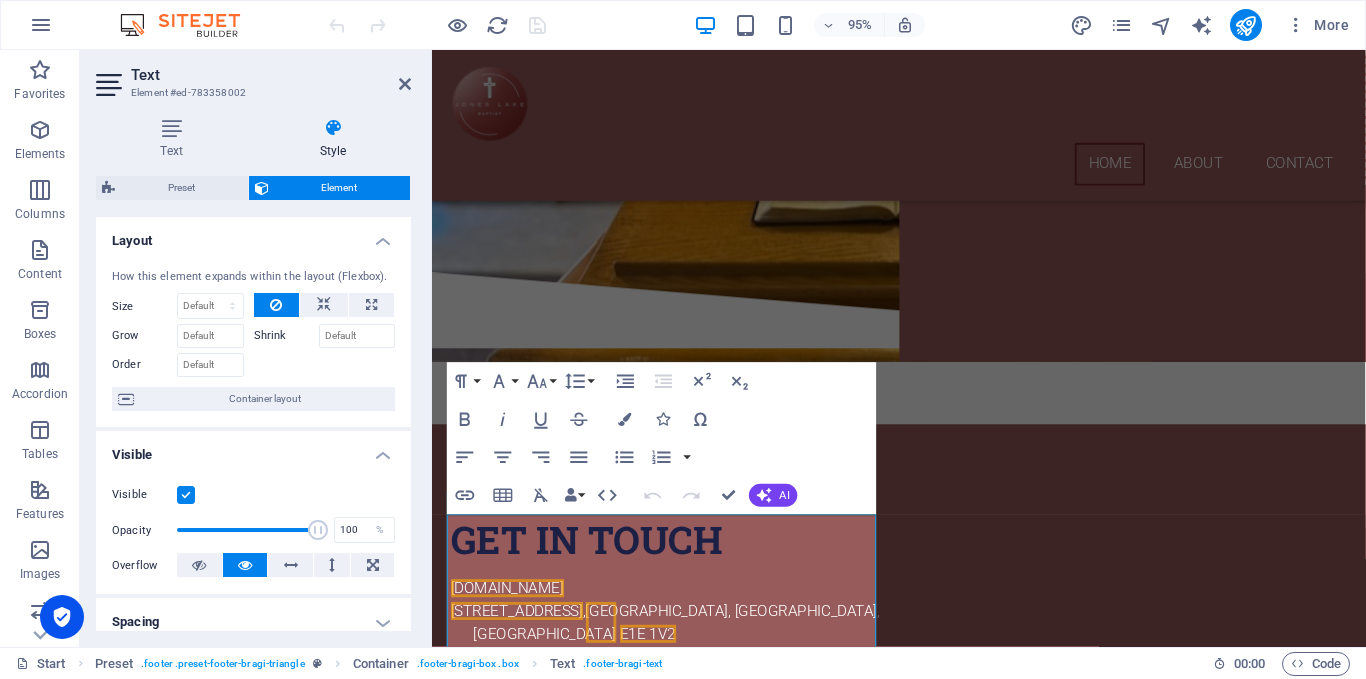scroll, scrollTop: 25, scrollLeft: 0, axis: vertical 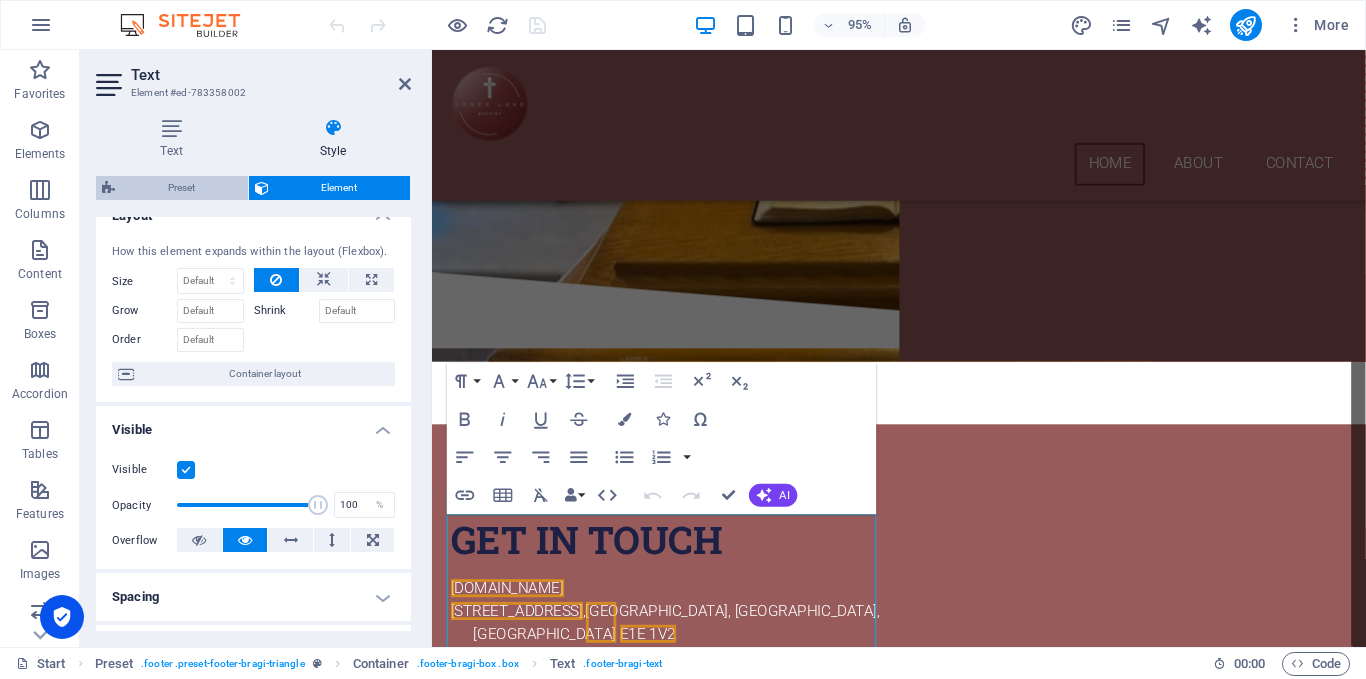 click on "Preset" at bounding box center [181, 188] 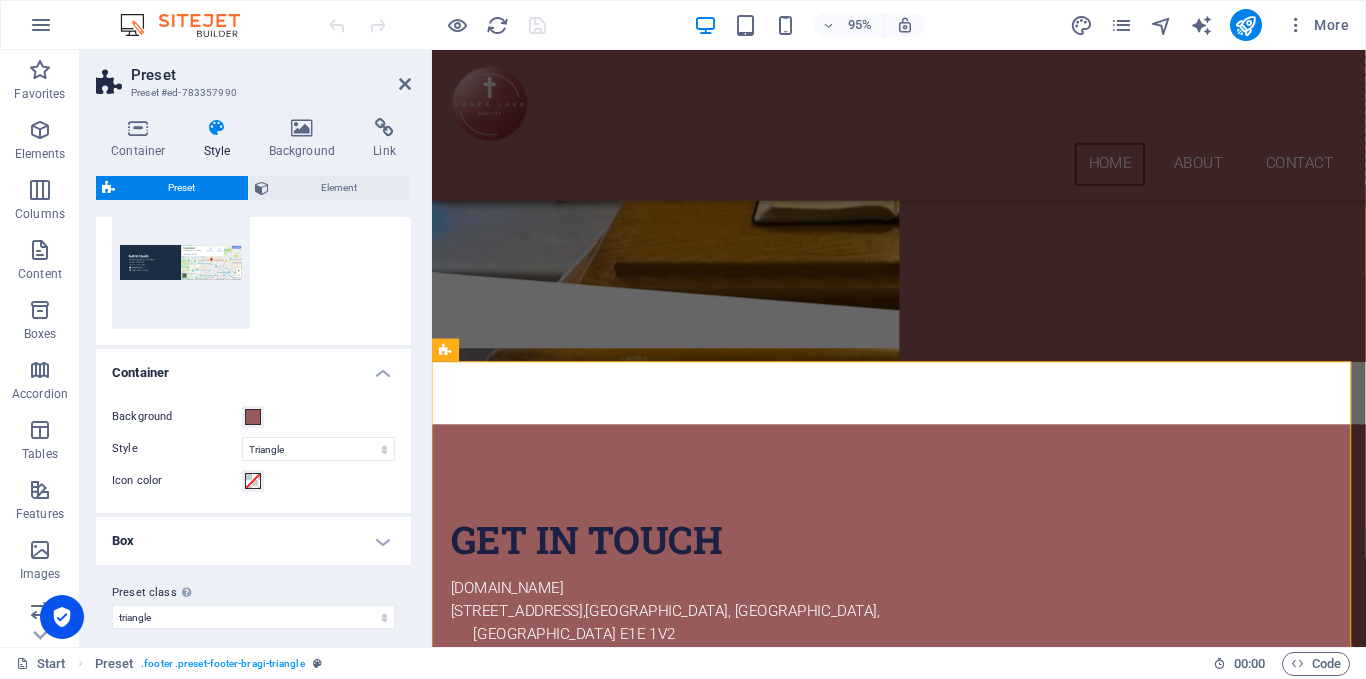 scroll, scrollTop: 86, scrollLeft: 0, axis: vertical 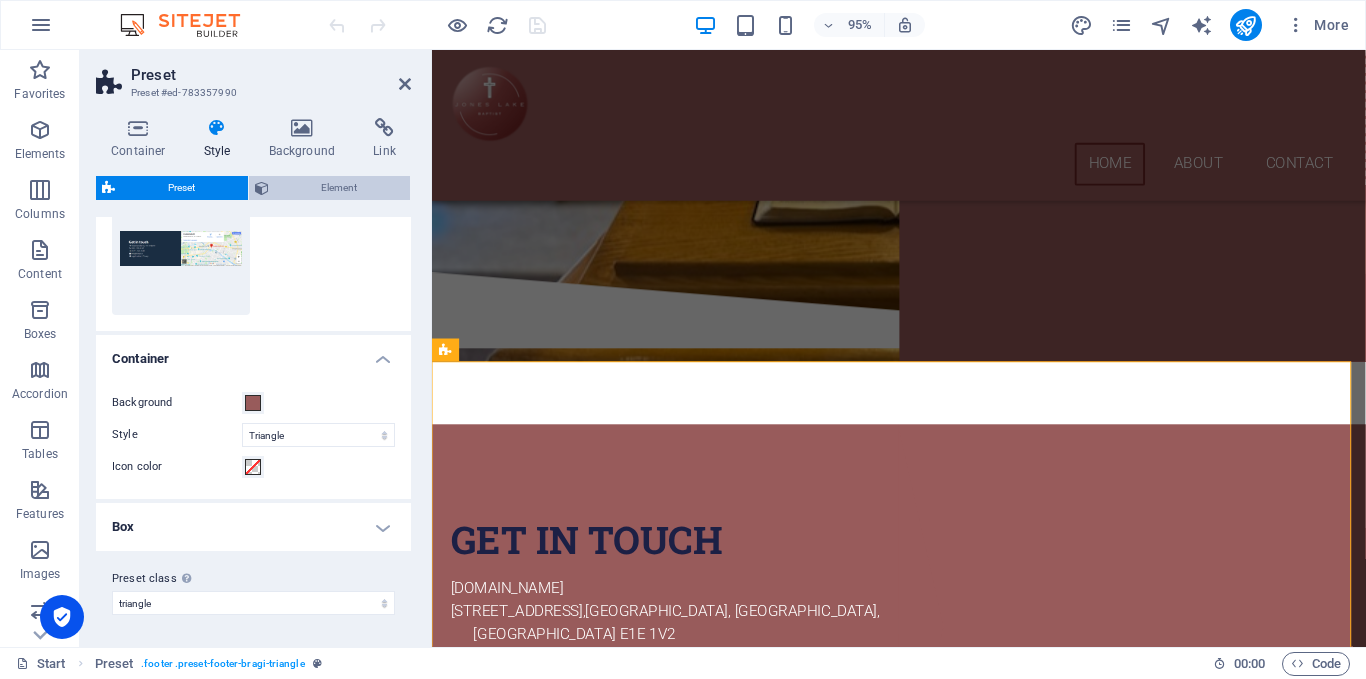 click on "Element" at bounding box center (340, 188) 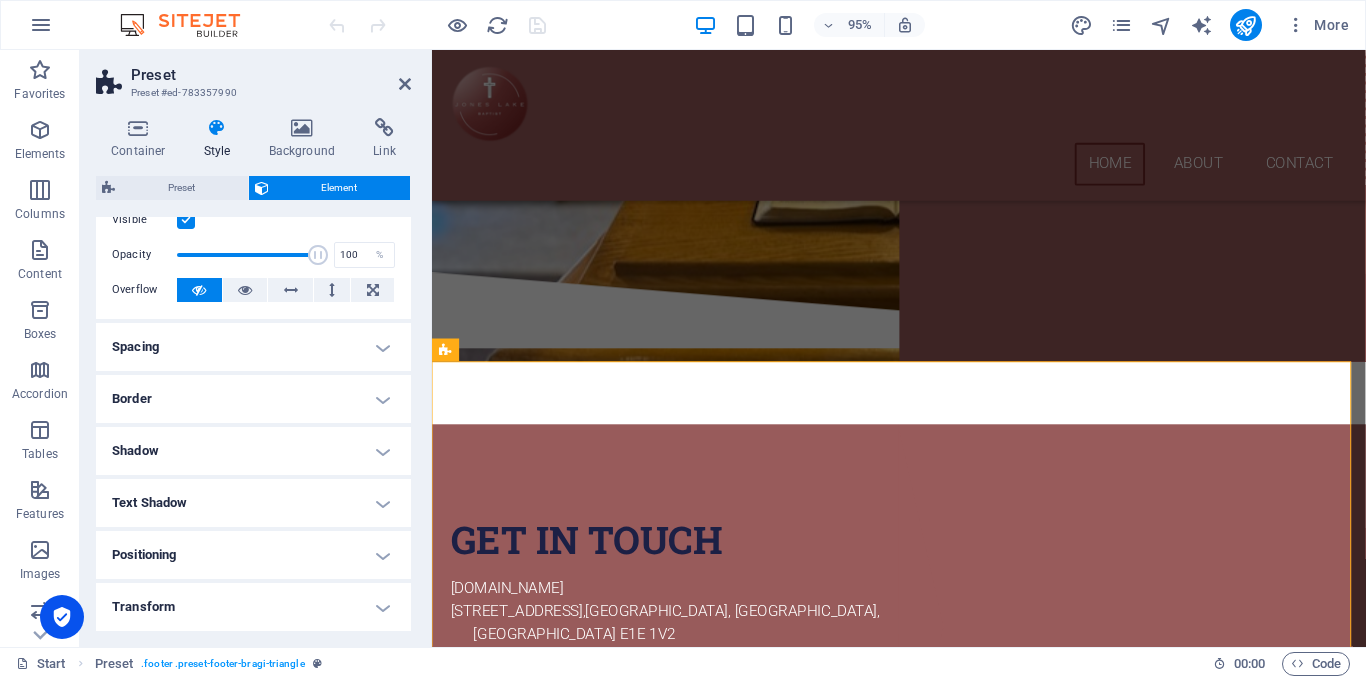 scroll, scrollTop: 100, scrollLeft: 0, axis: vertical 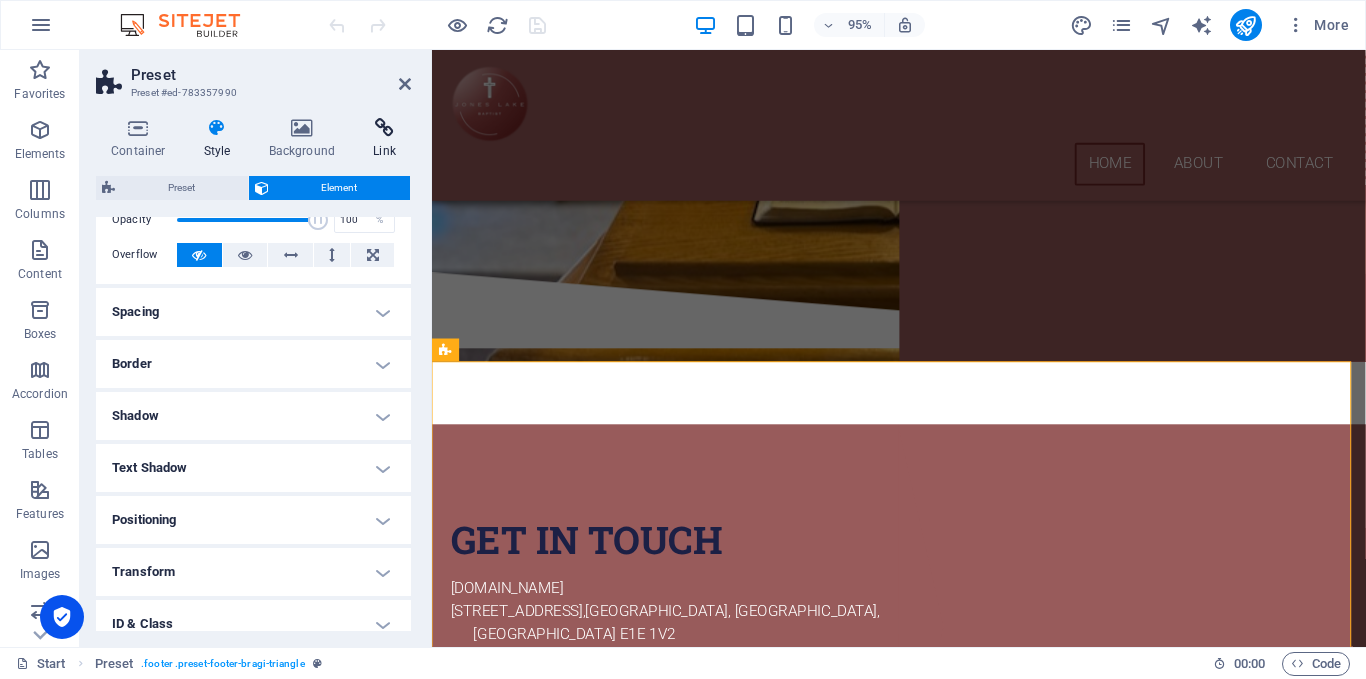 click at bounding box center (384, 128) 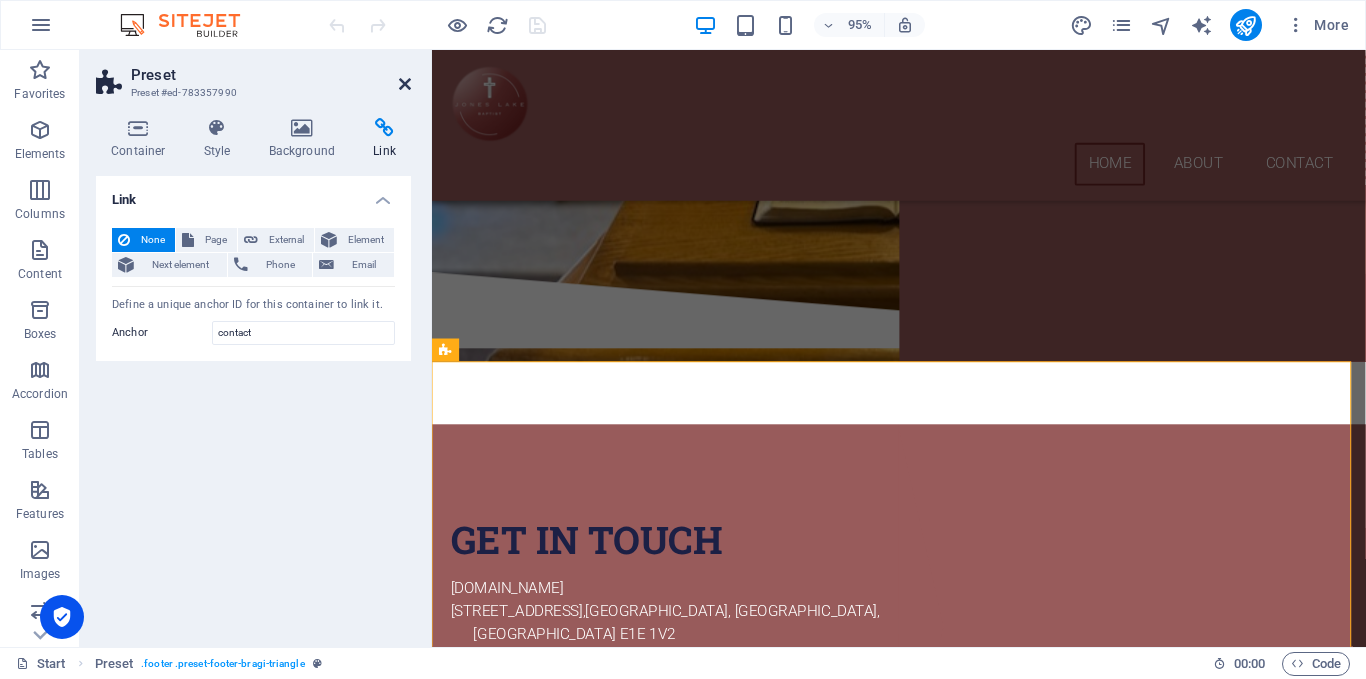 click at bounding box center [405, 84] 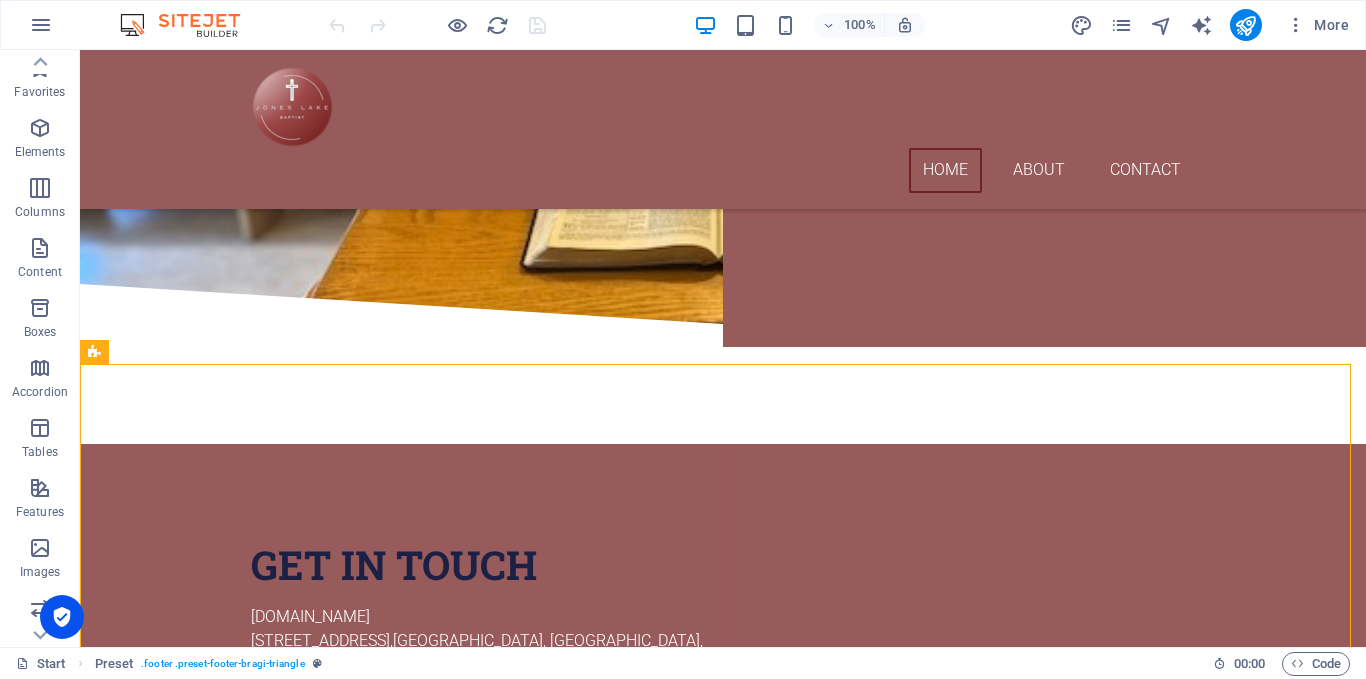 scroll, scrollTop: 0, scrollLeft: 0, axis: both 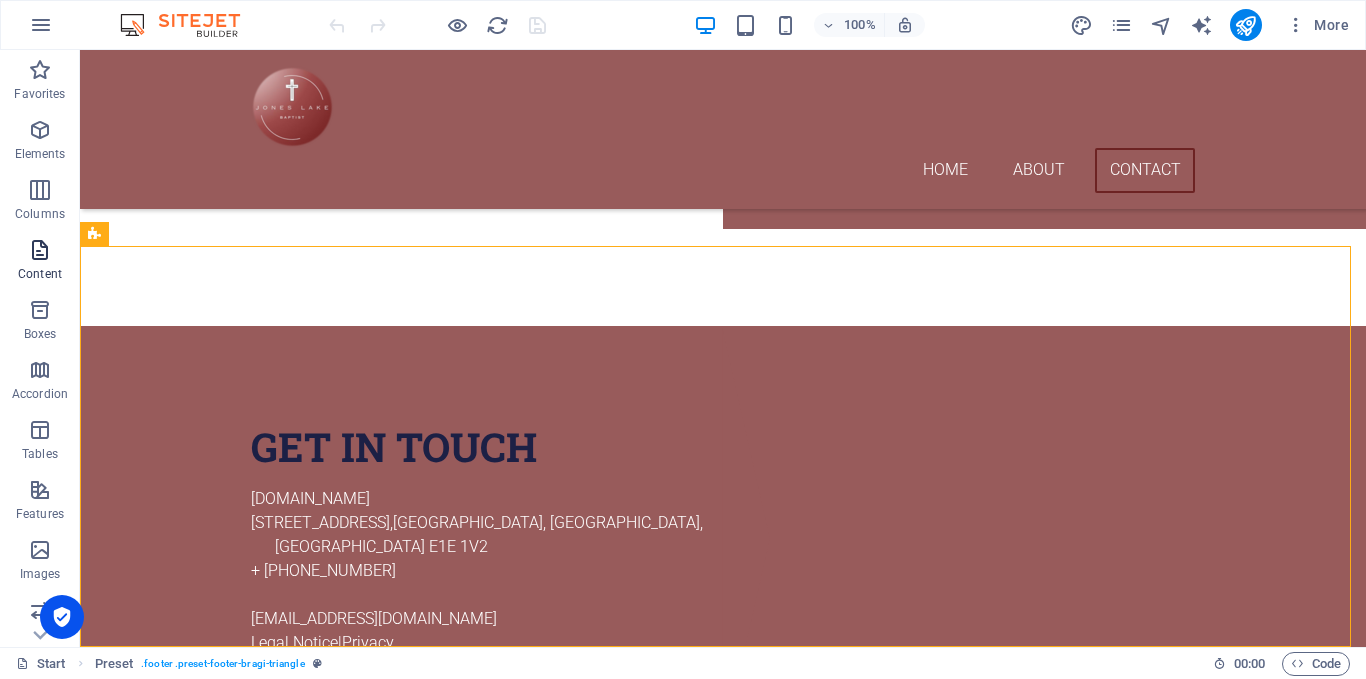 click at bounding box center [40, 250] 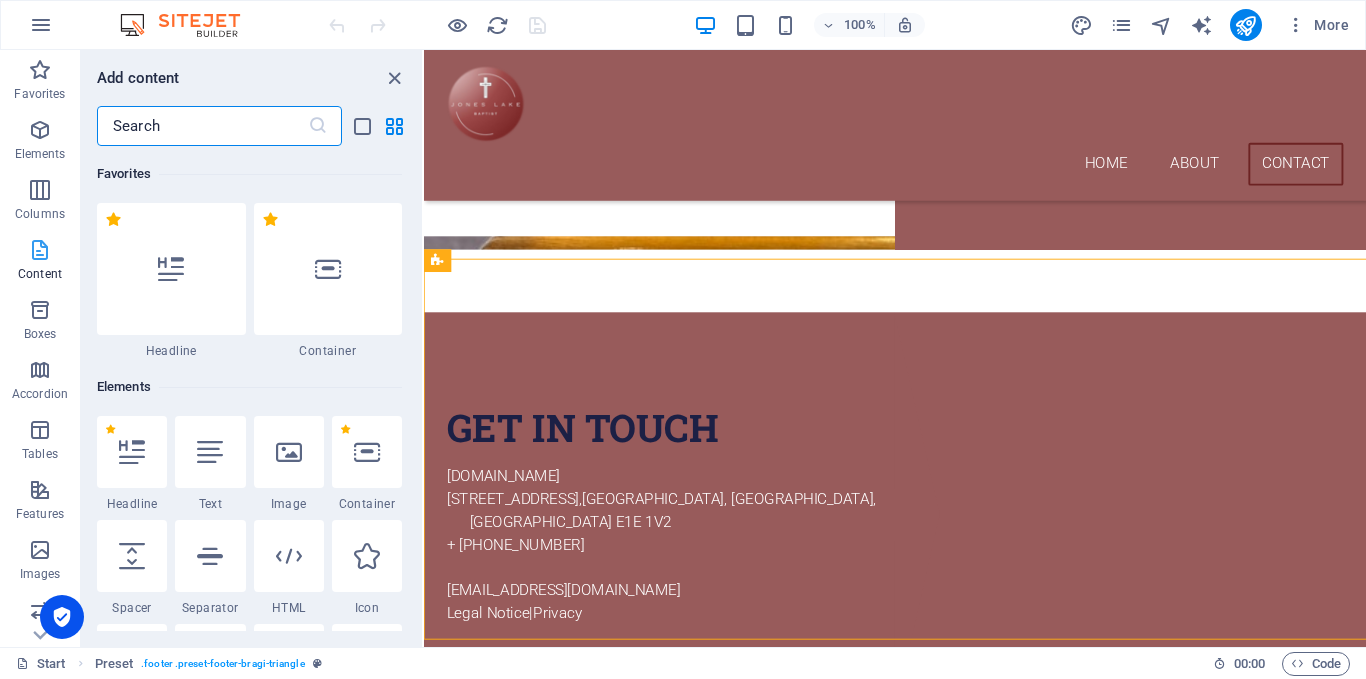 scroll, scrollTop: 394, scrollLeft: 0, axis: vertical 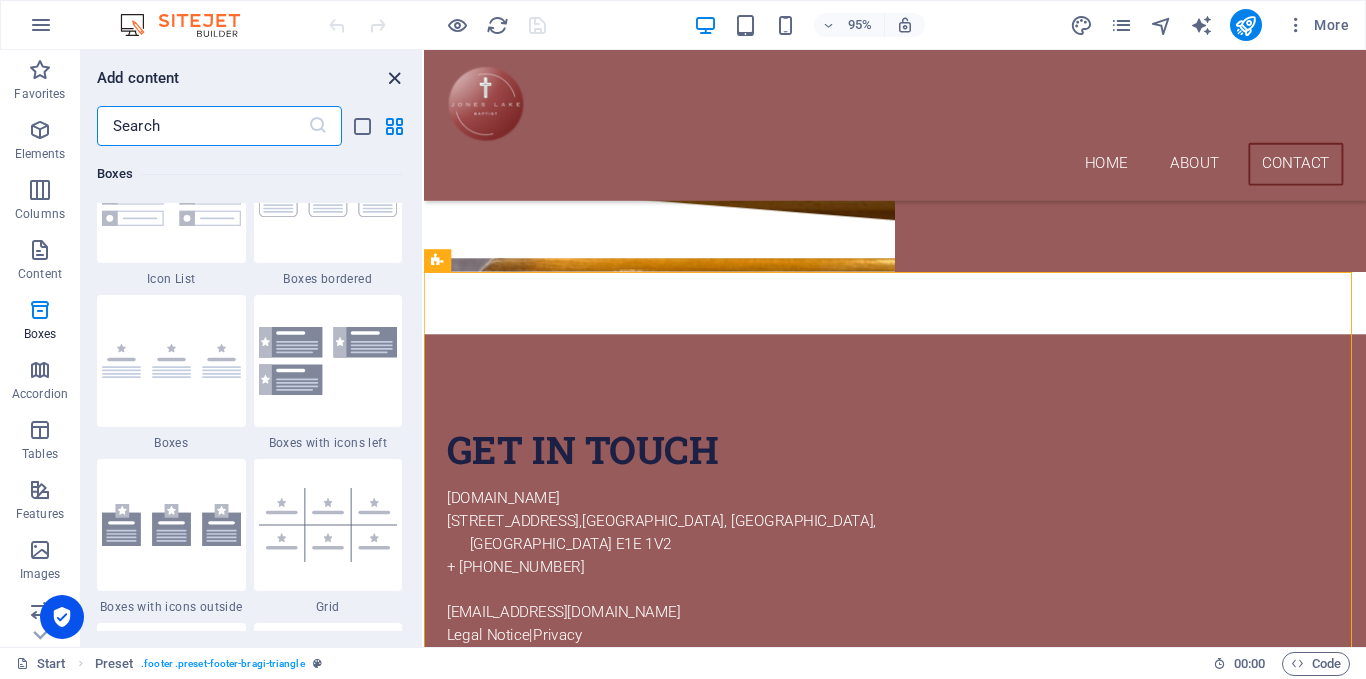 click at bounding box center [394, 78] 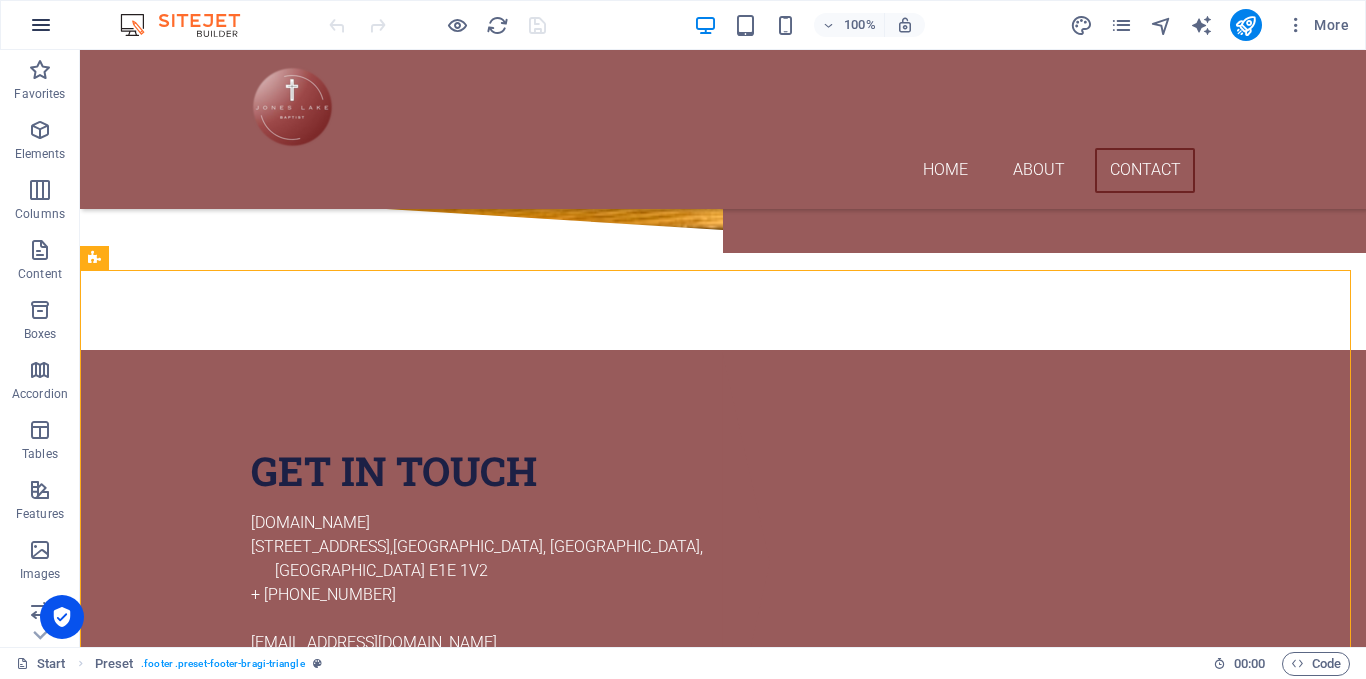 click at bounding box center (41, 25) 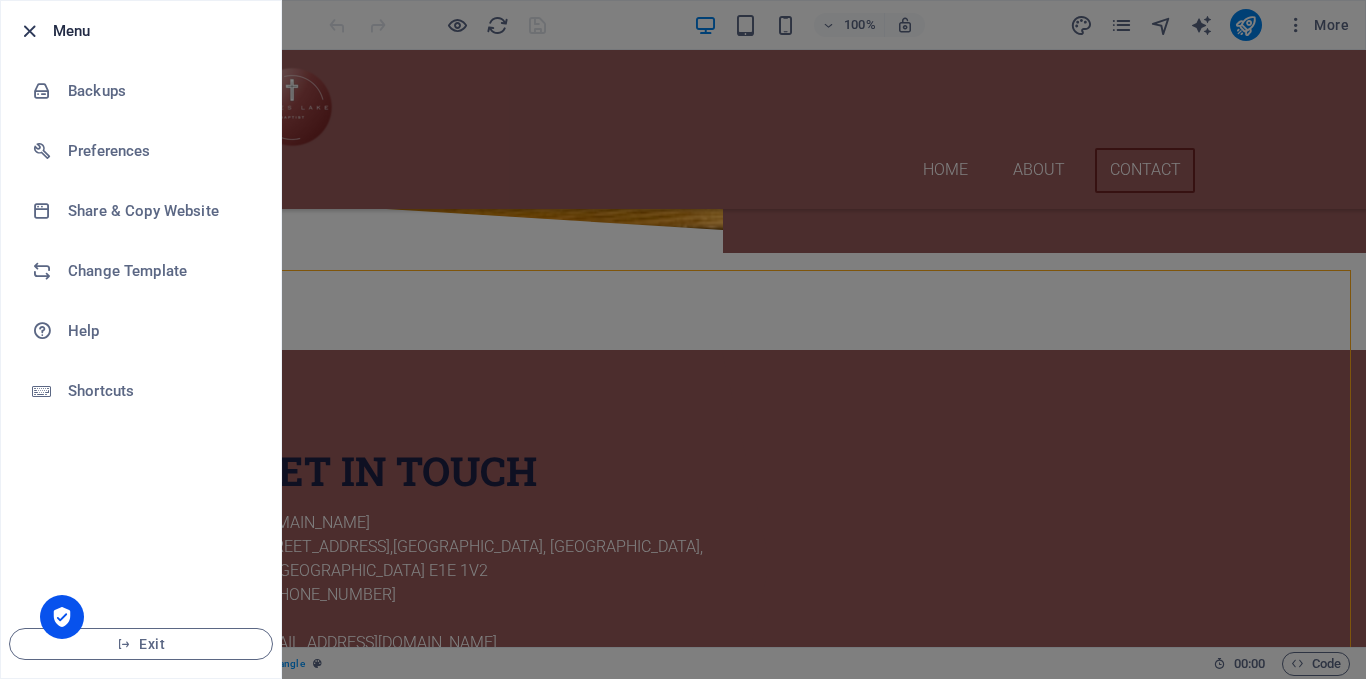 click at bounding box center (29, 31) 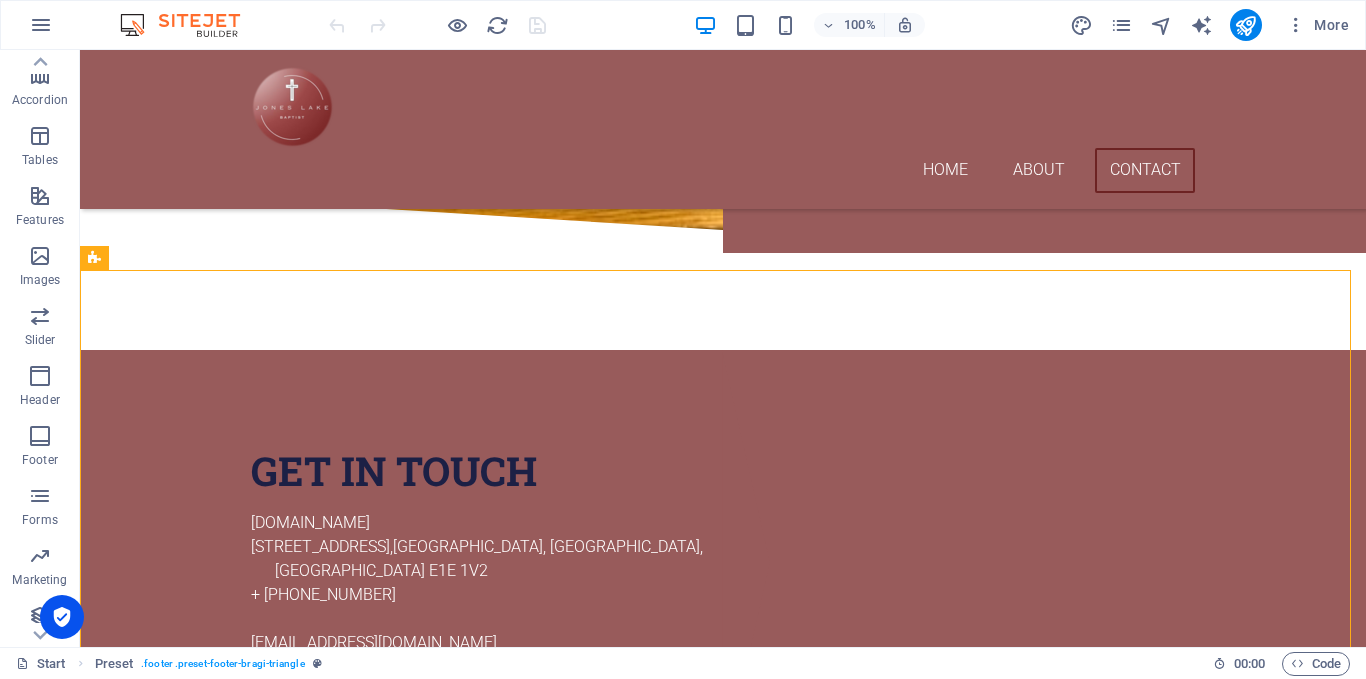 scroll, scrollTop: 303, scrollLeft: 0, axis: vertical 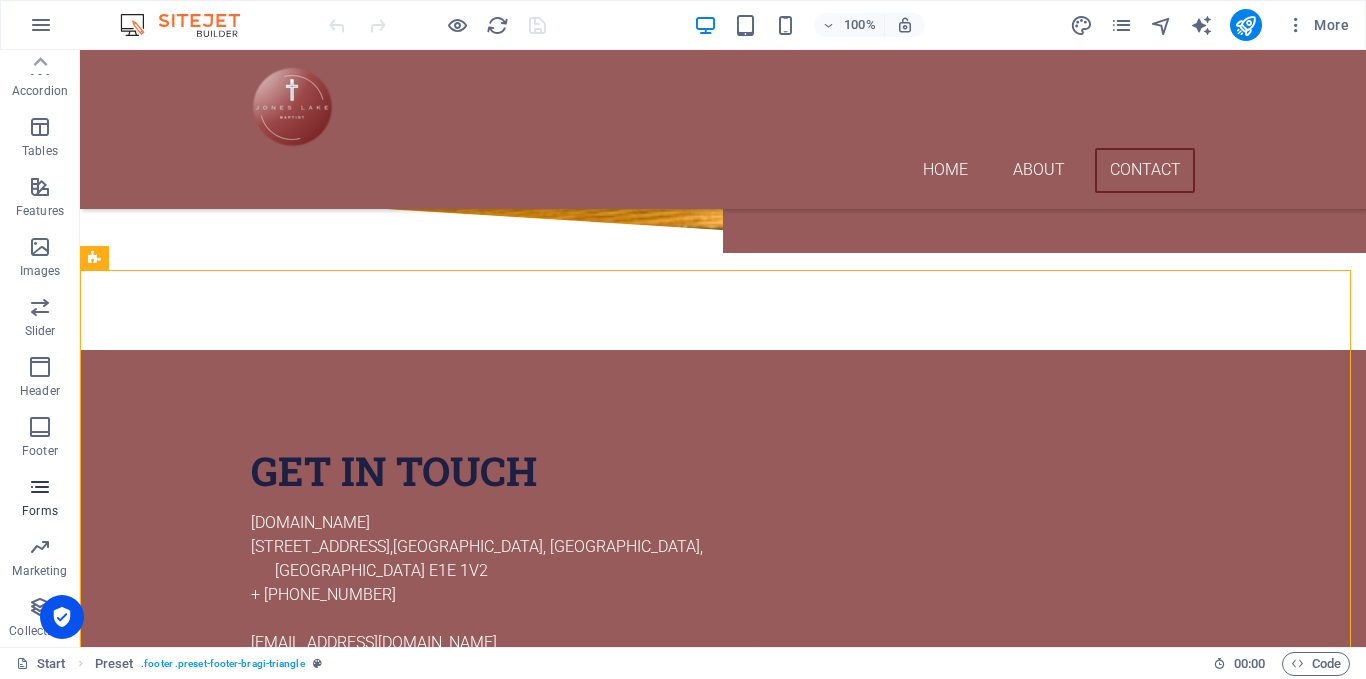 click at bounding box center [40, 487] 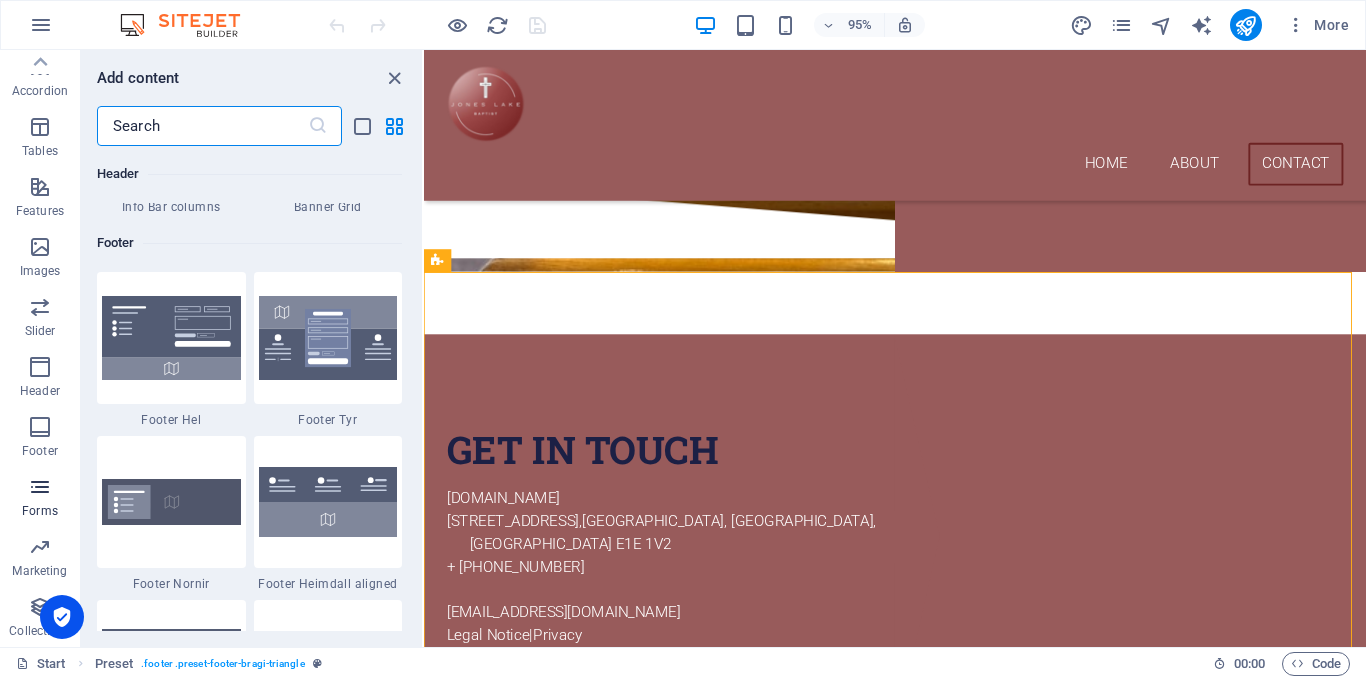 scroll, scrollTop: 14436, scrollLeft: 0, axis: vertical 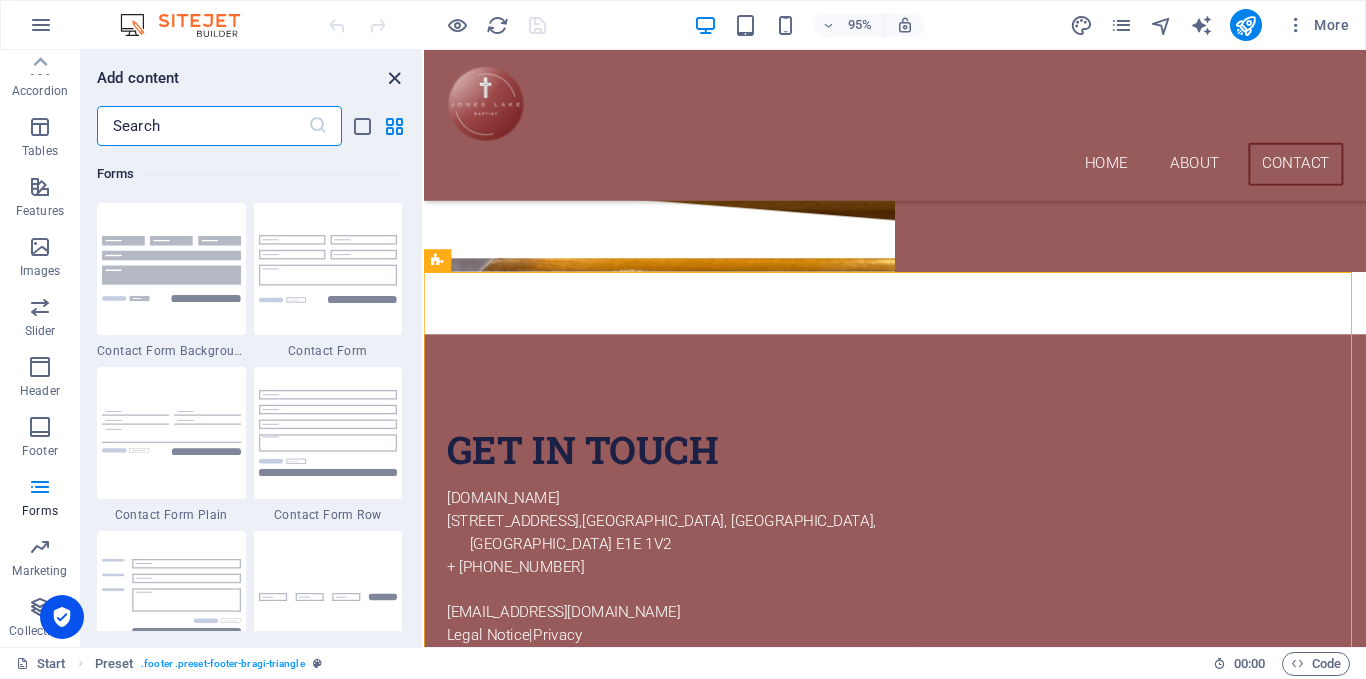 click at bounding box center (394, 78) 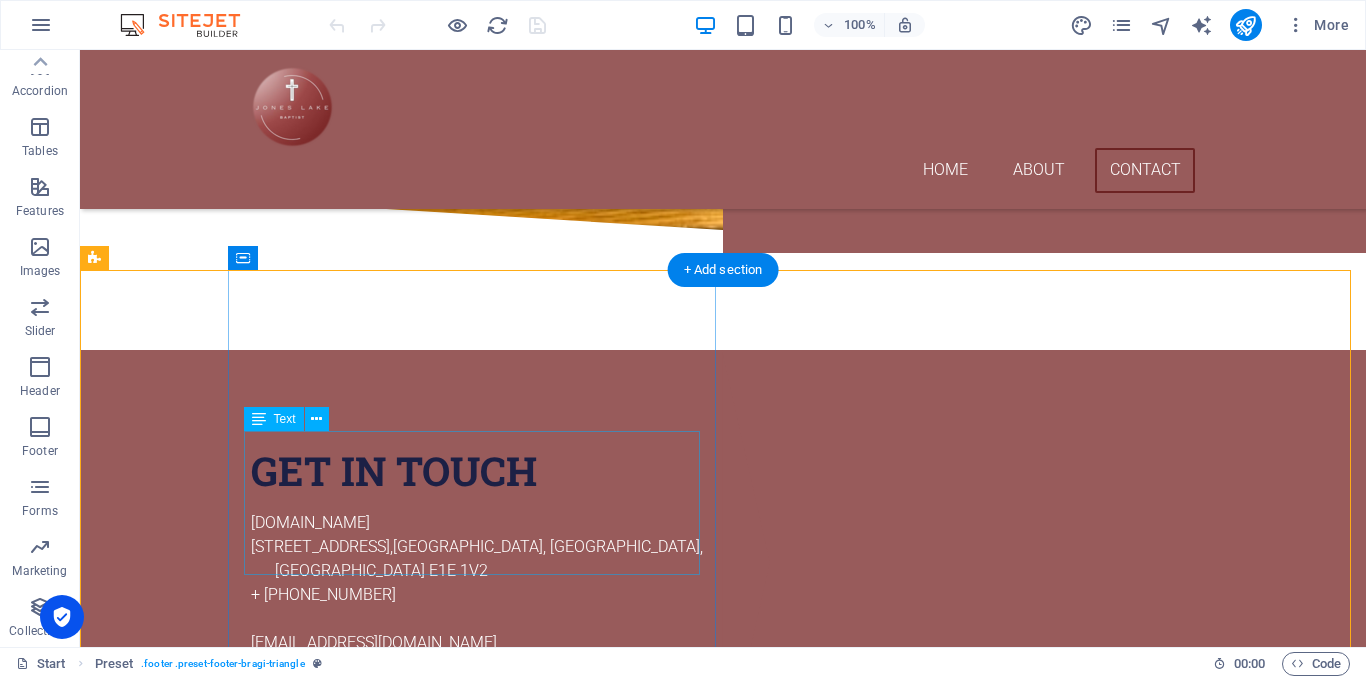 click on "[DOMAIN_NAME] [STREET_ADDRESS] + [PHONE_NUMBER] [EMAIL_ADDRESS][DOMAIN_NAME] Legal Notice  |  Privacy" at bounding box center [479, 595] 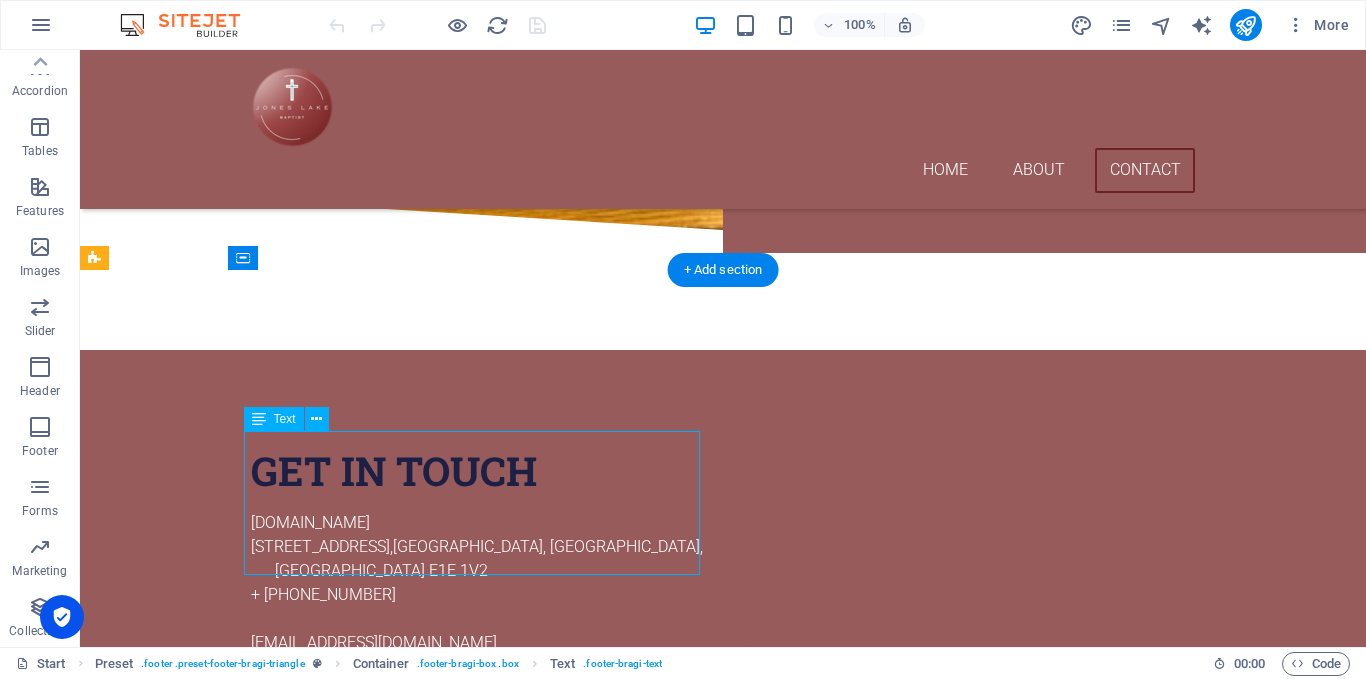 click on "[DOMAIN_NAME] [STREET_ADDRESS] + [PHONE_NUMBER] [EMAIL_ADDRESS][DOMAIN_NAME] Legal Notice  |  Privacy" at bounding box center [479, 595] 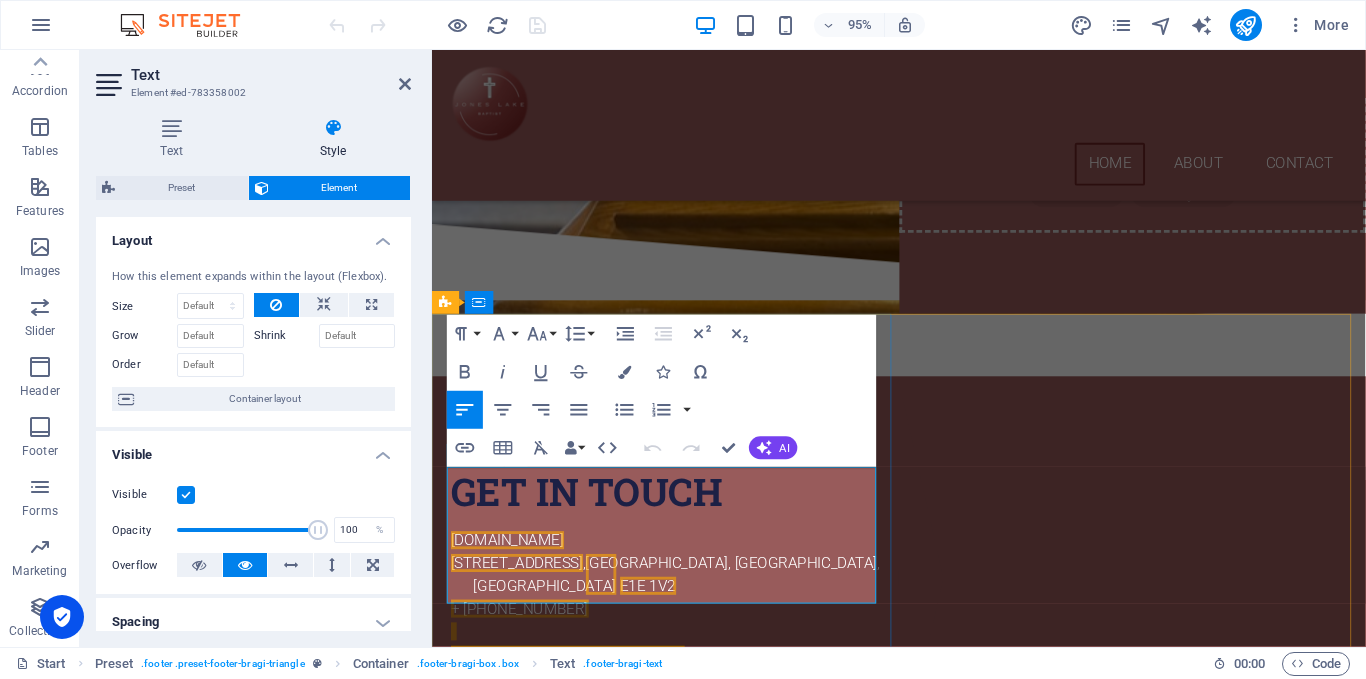 scroll, scrollTop: 401, scrollLeft: 0, axis: vertical 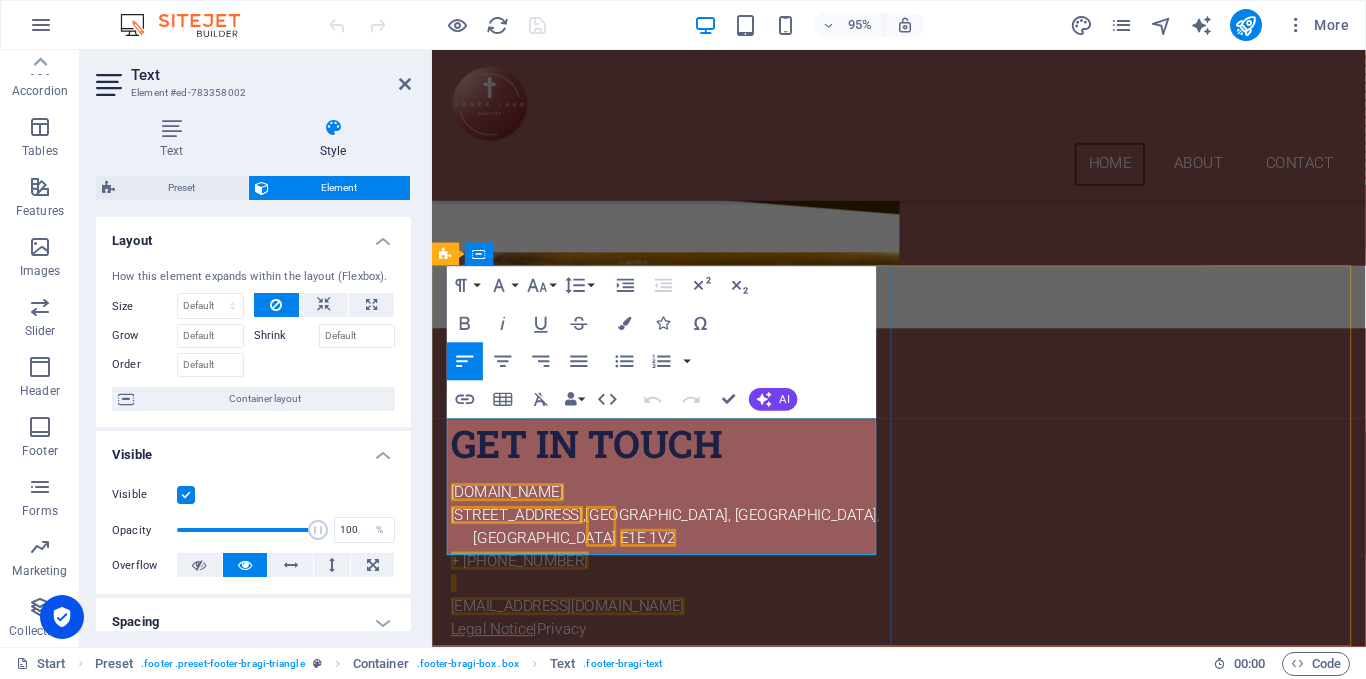 click on "Legal Notice" at bounding box center [495, 659] 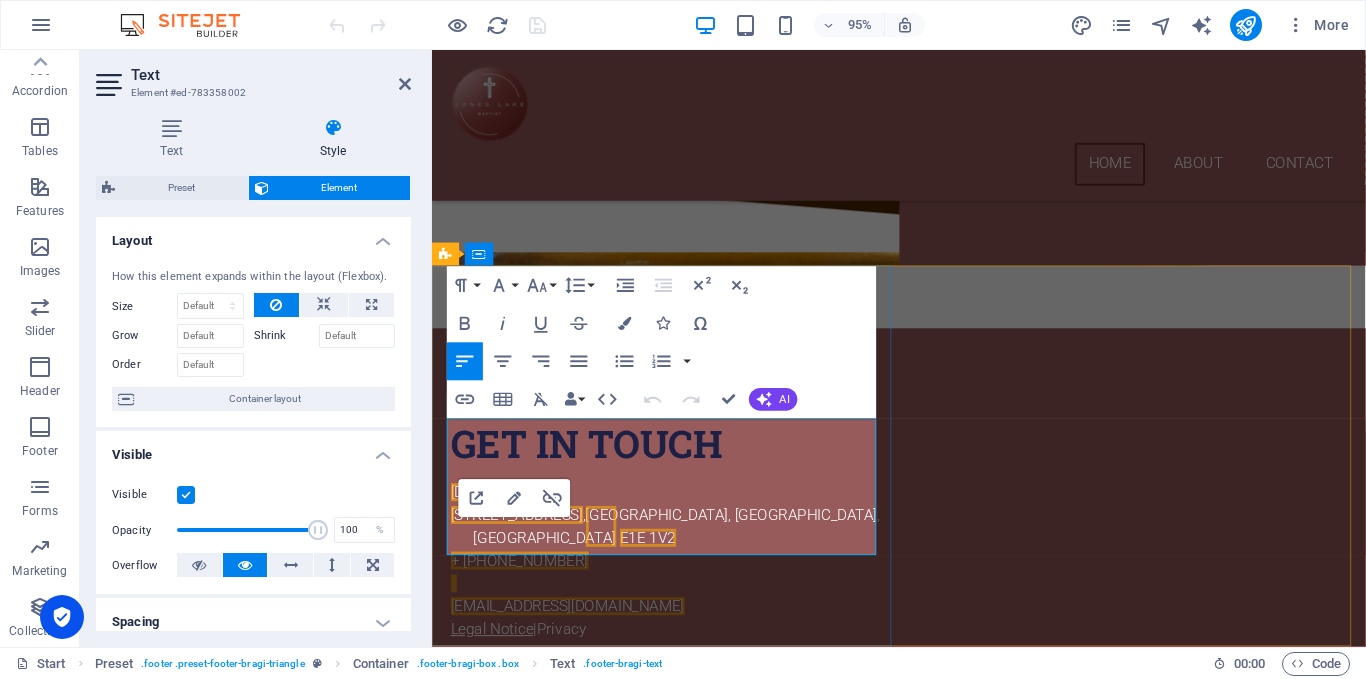 click on "Legal Notice" at bounding box center [495, 659] 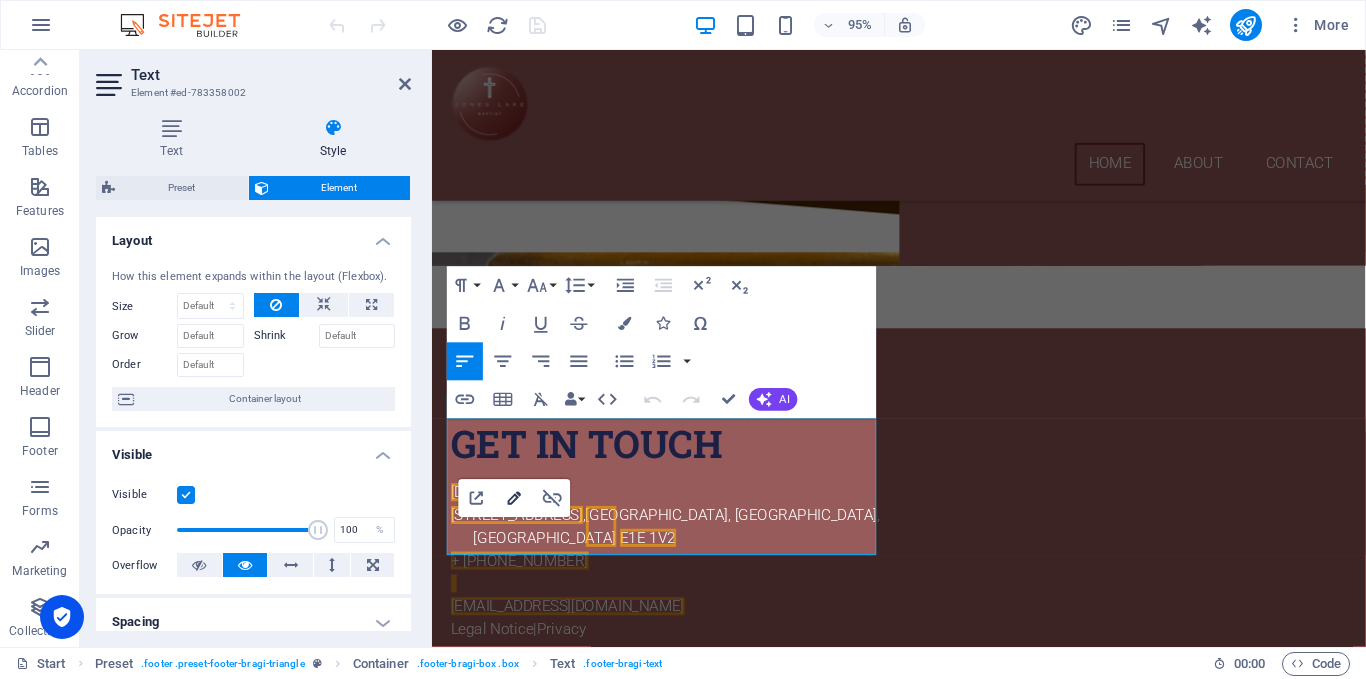 click 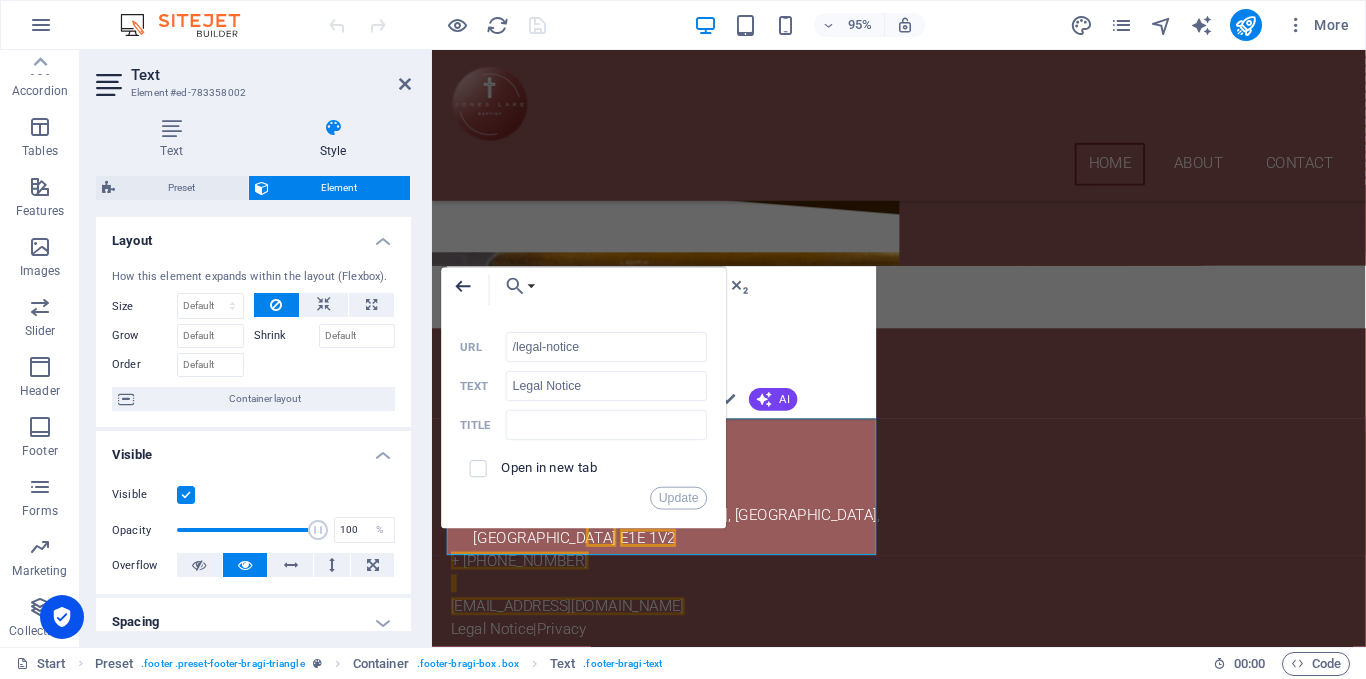 click 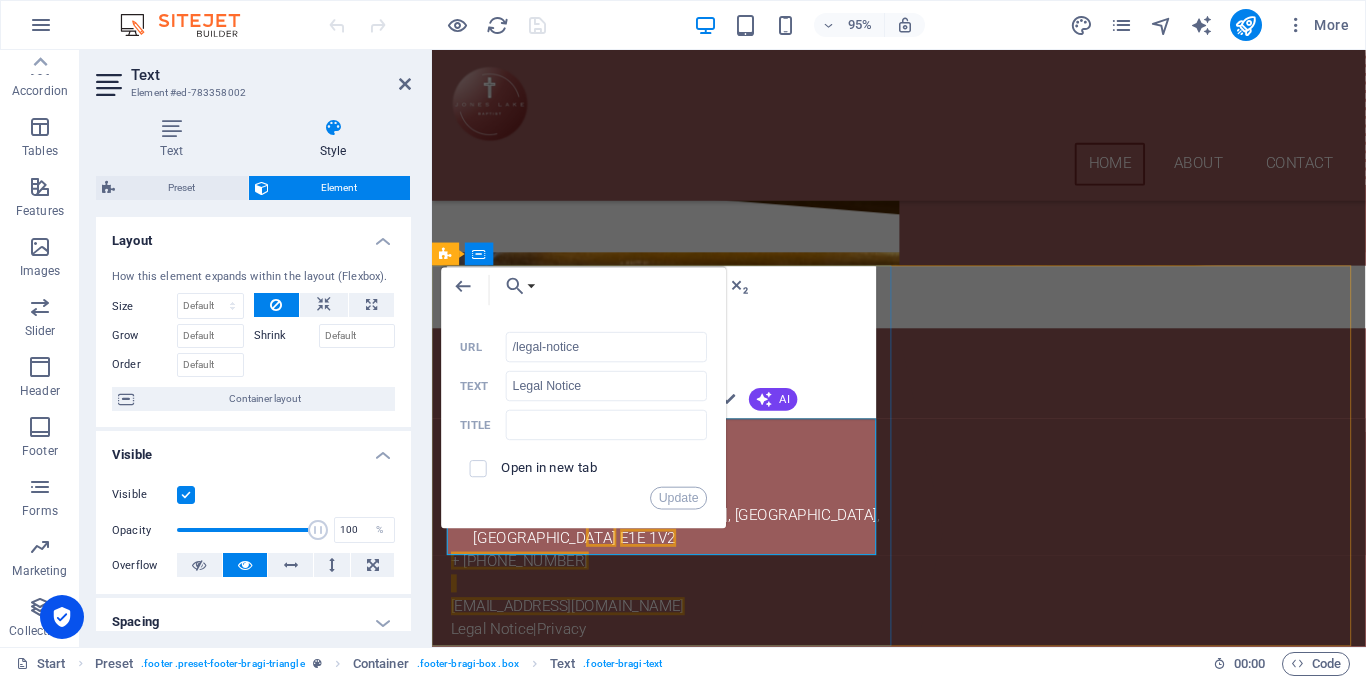 click on "[EMAIL_ADDRESS][DOMAIN_NAME]" at bounding box center [692, 636] 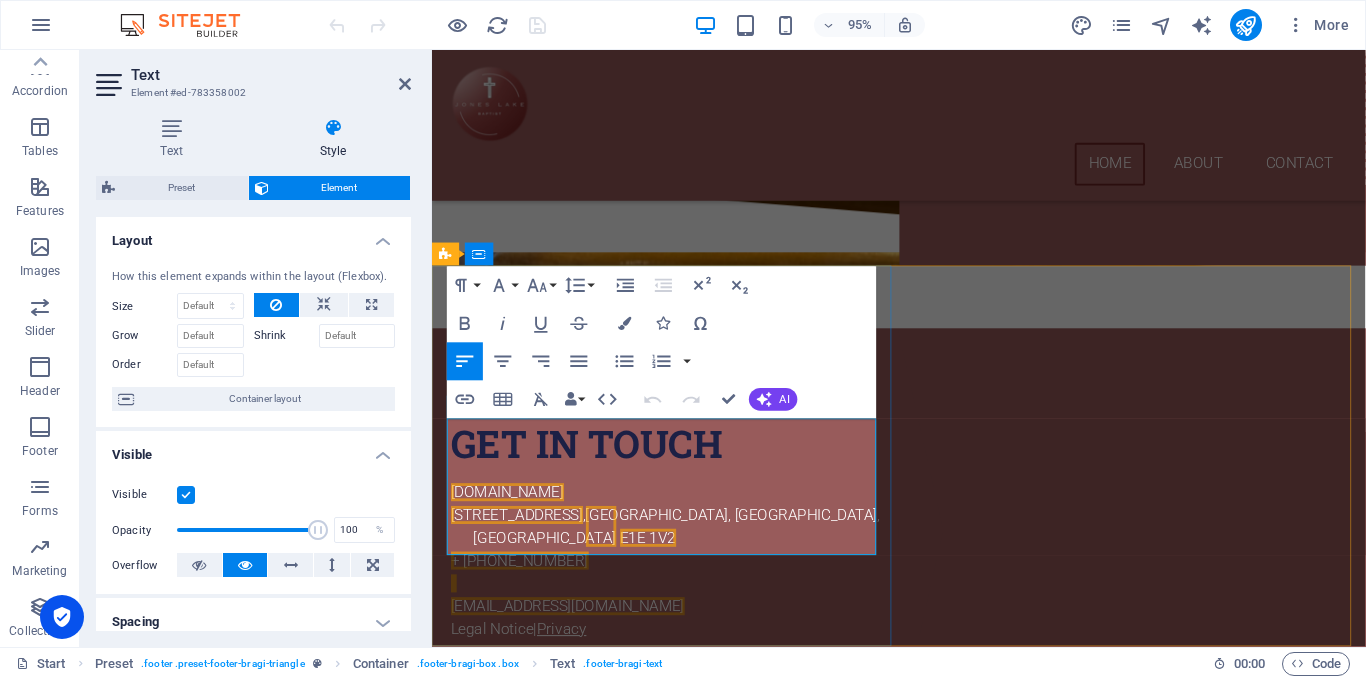 drag, startPoint x: 599, startPoint y: 576, endPoint x: 583, endPoint y: 569, distance: 17.464249 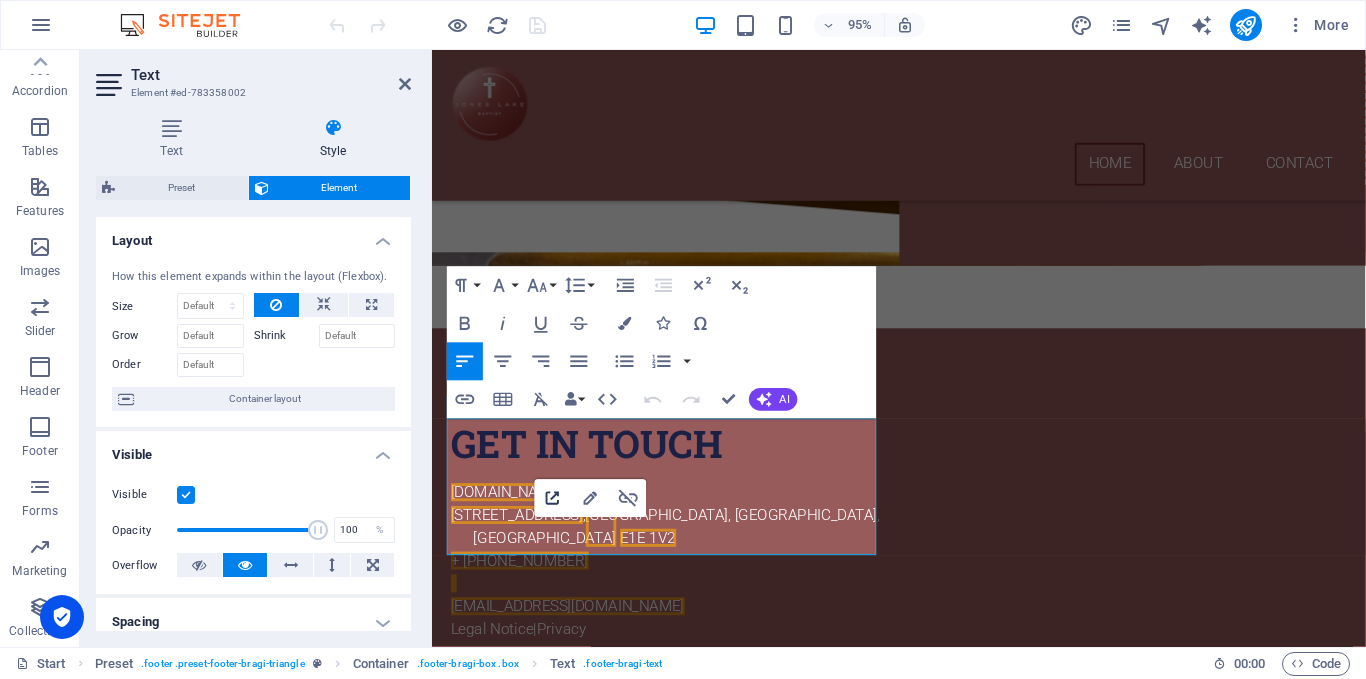 click 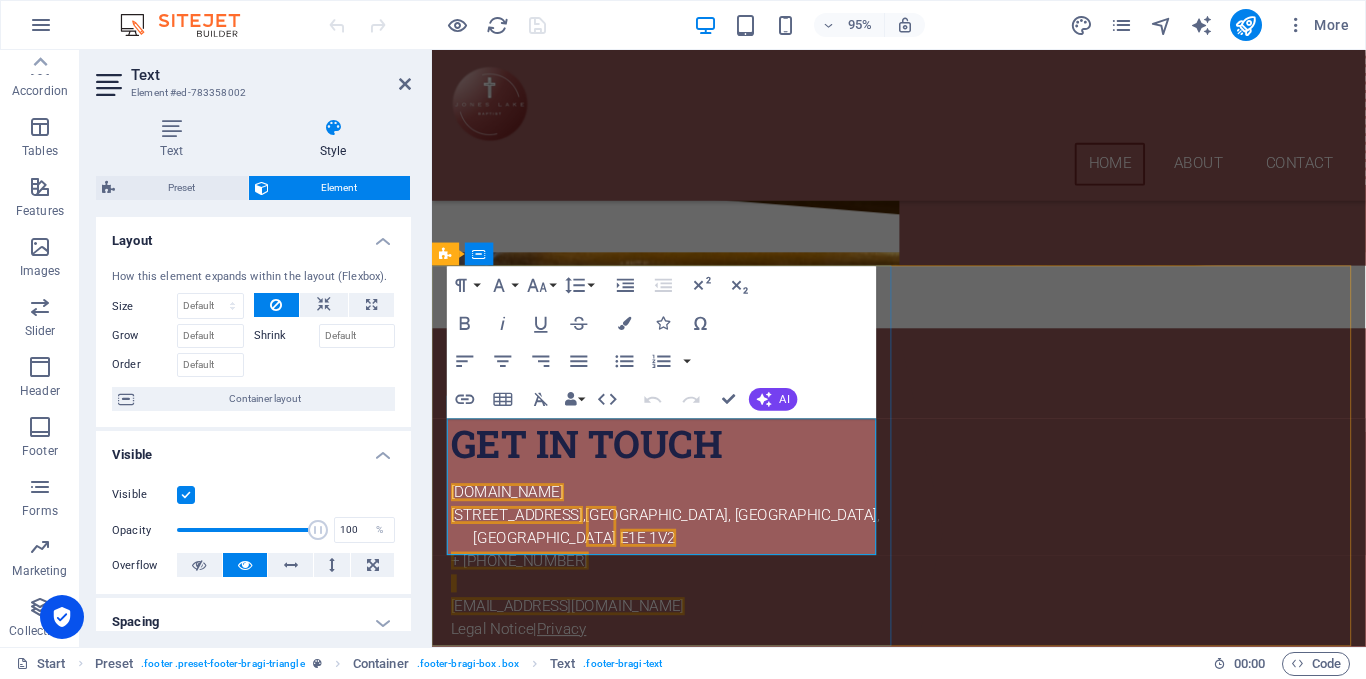 click on "Privacy" at bounding box center (569, 659) 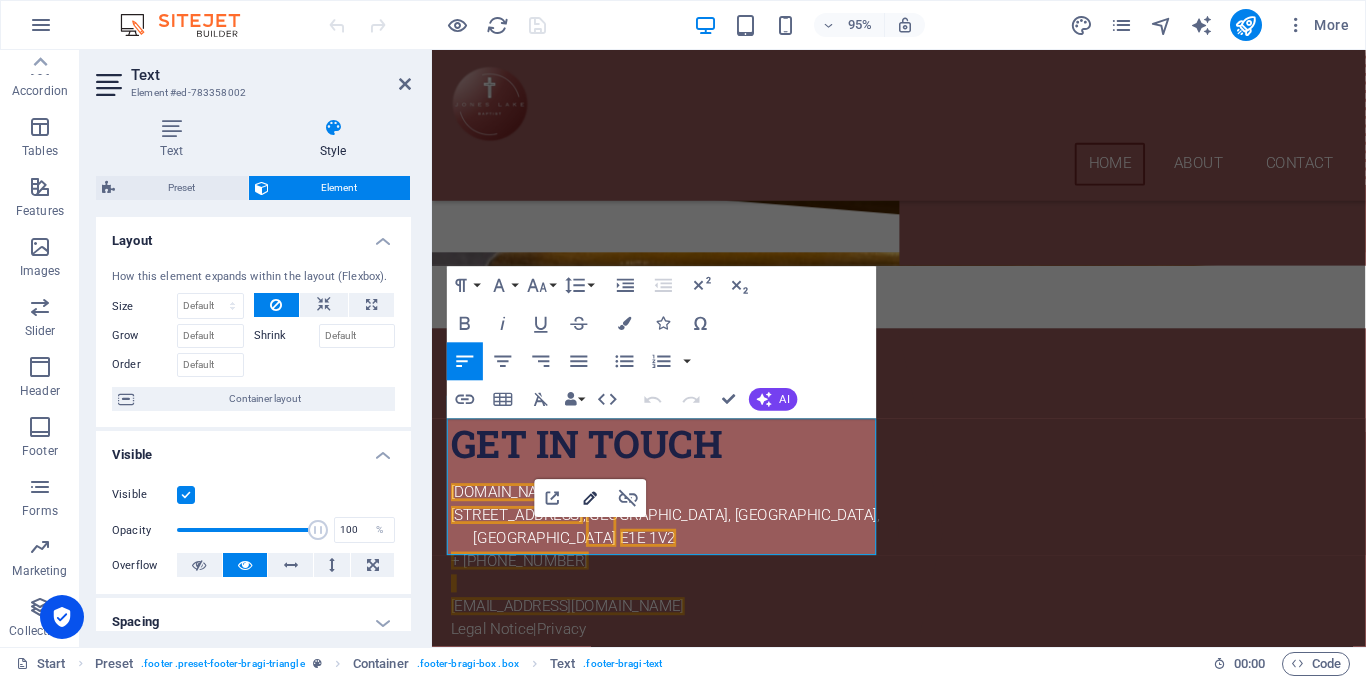 type on "/privacy" 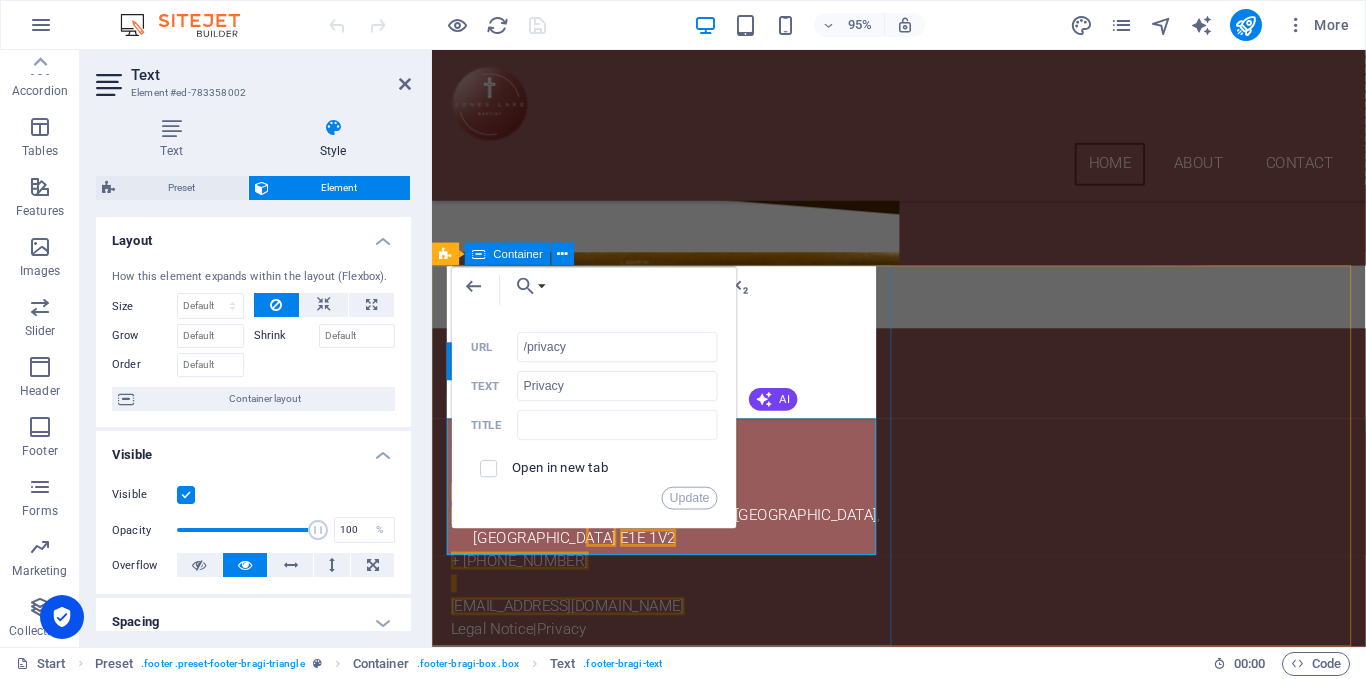 click on "Get in touch [DOMAIN_NAME] [STREET_ADDRESS] + [PHONE_NUMBER] [EMAIL_ADDRESS][DOMAIN_NAME] Legal Notice  |  Priv ​ ​ acy" at bounding box center (680, 555) 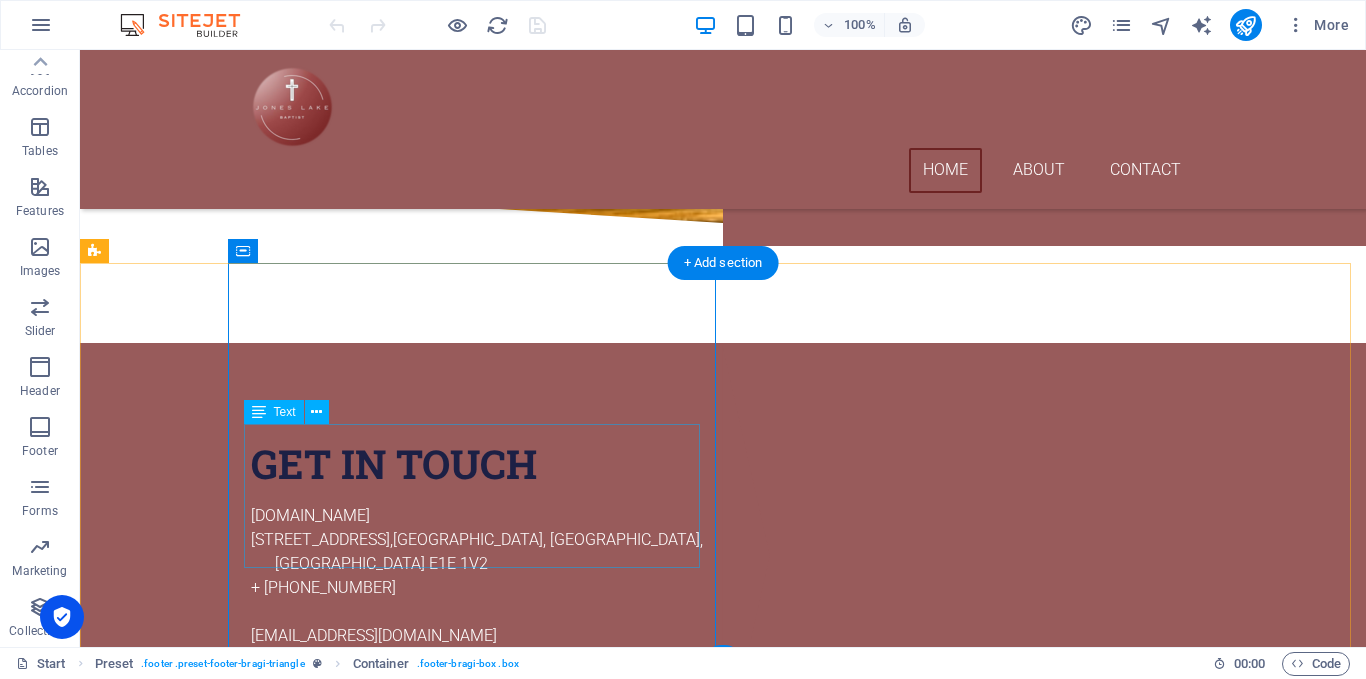 click on "[DOMAIN_NAME] [STREET_ADDRESS] + [PHONE_NUMBER] [EMAIL_ADDRESS][DOMAIN_NAME] Legal Notice  |  Privacy" at bounding box center (479, 588) 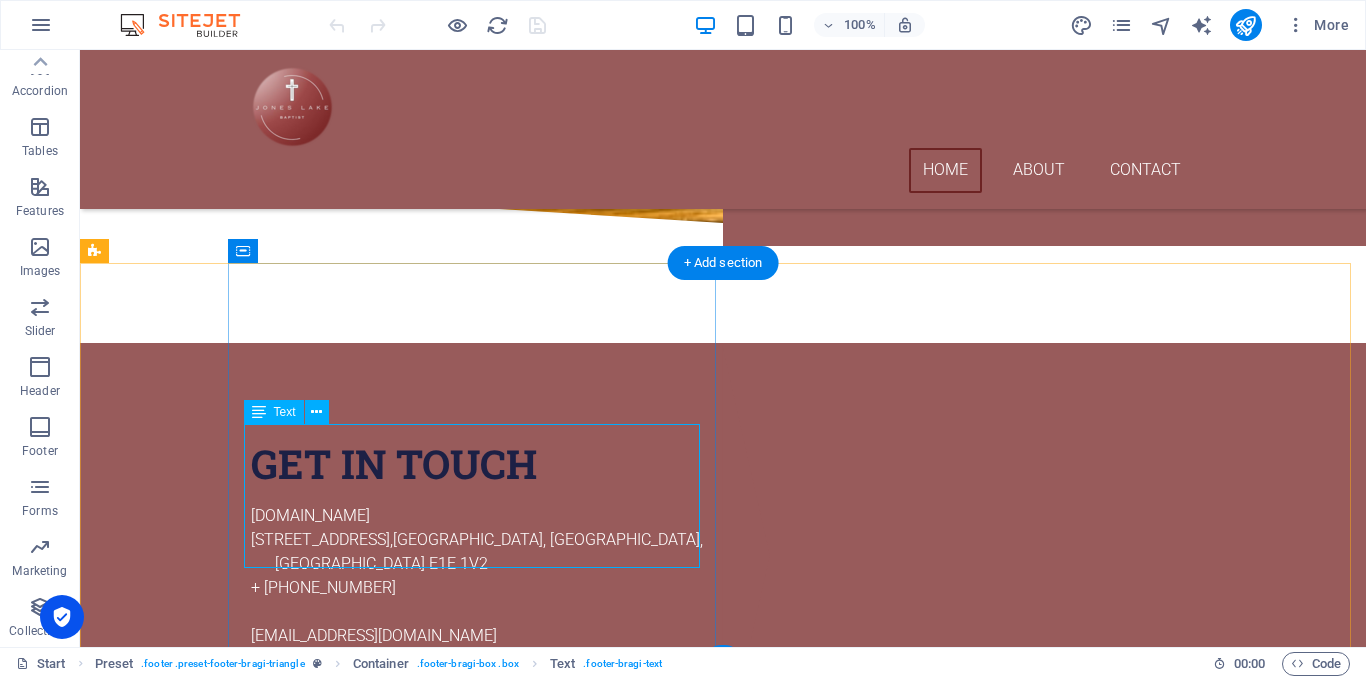 click on "[DOMAIN_NAME] [STREET_ADDRESS] + [PHONE_NUMBER] [EMAIL_ADDRESS][DOMAIN_NAME] Legal Notice  |  Privacy" at bounding box center (479, 588) 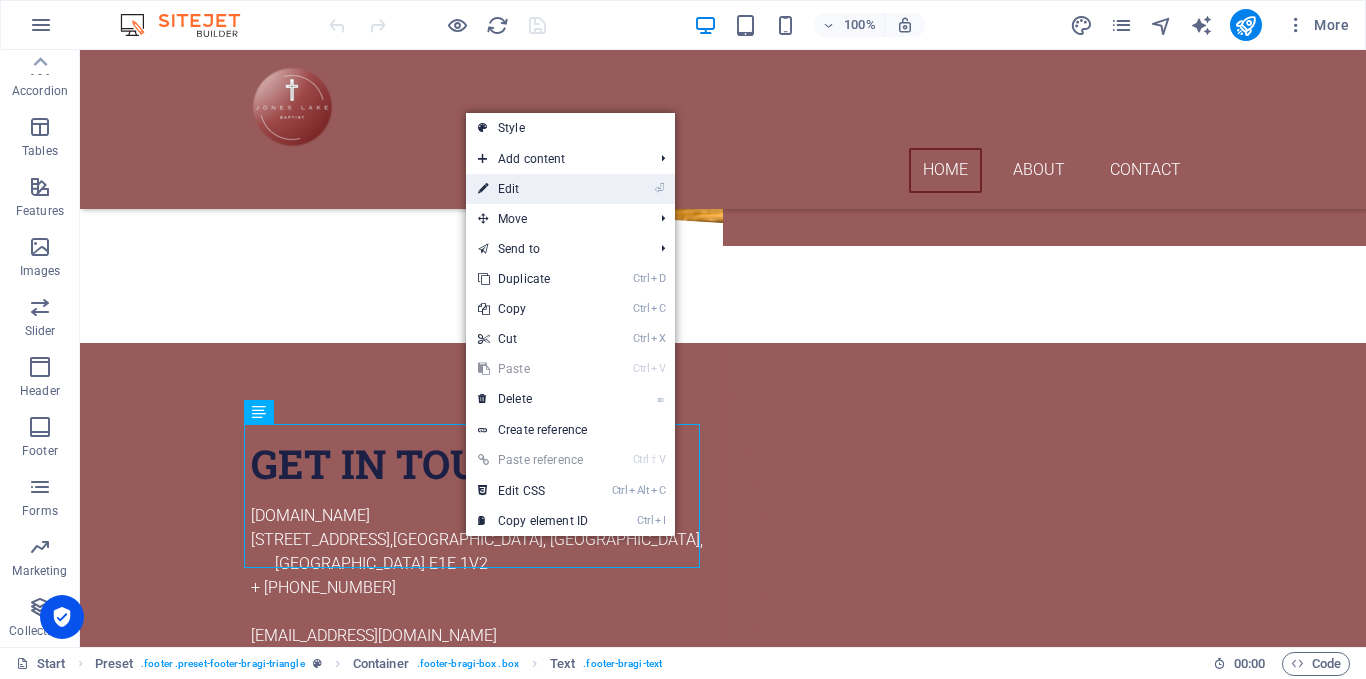 click on "⏎  Edit" at bounding box center (533, 189) 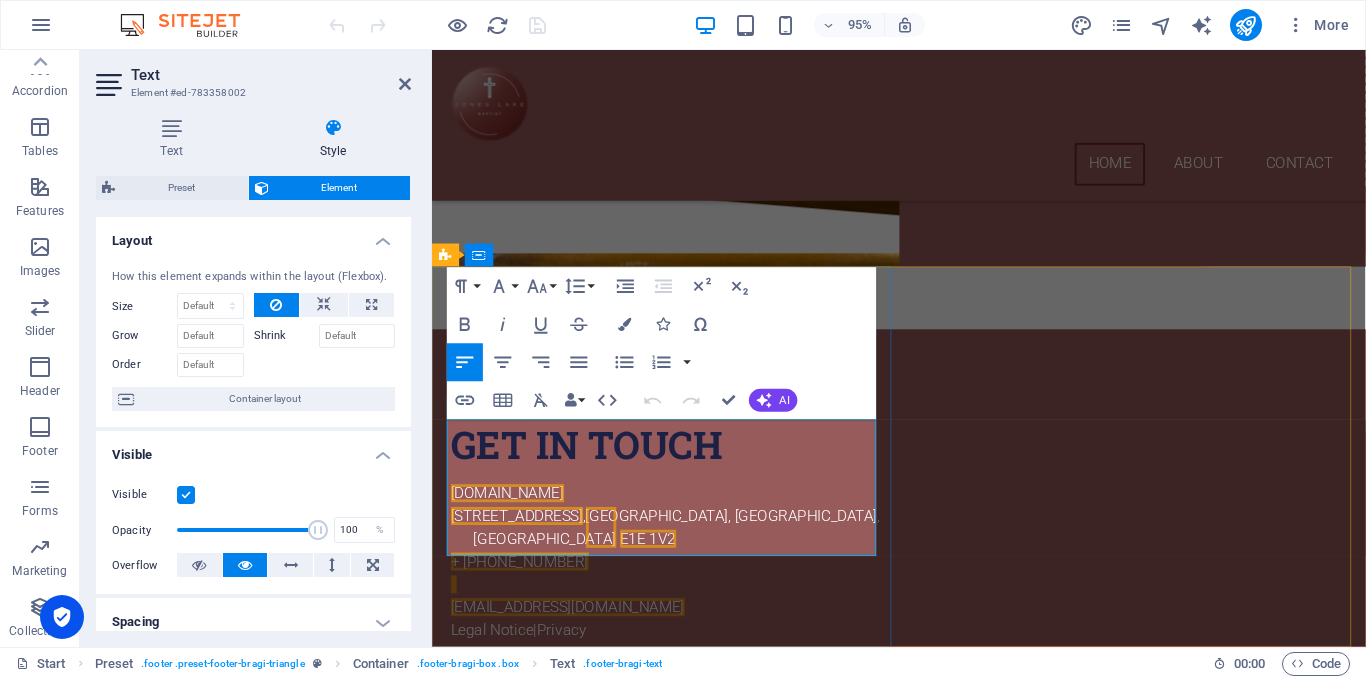 scroll, scrollTop: 401, scrollLeft: 0, axis: vertical 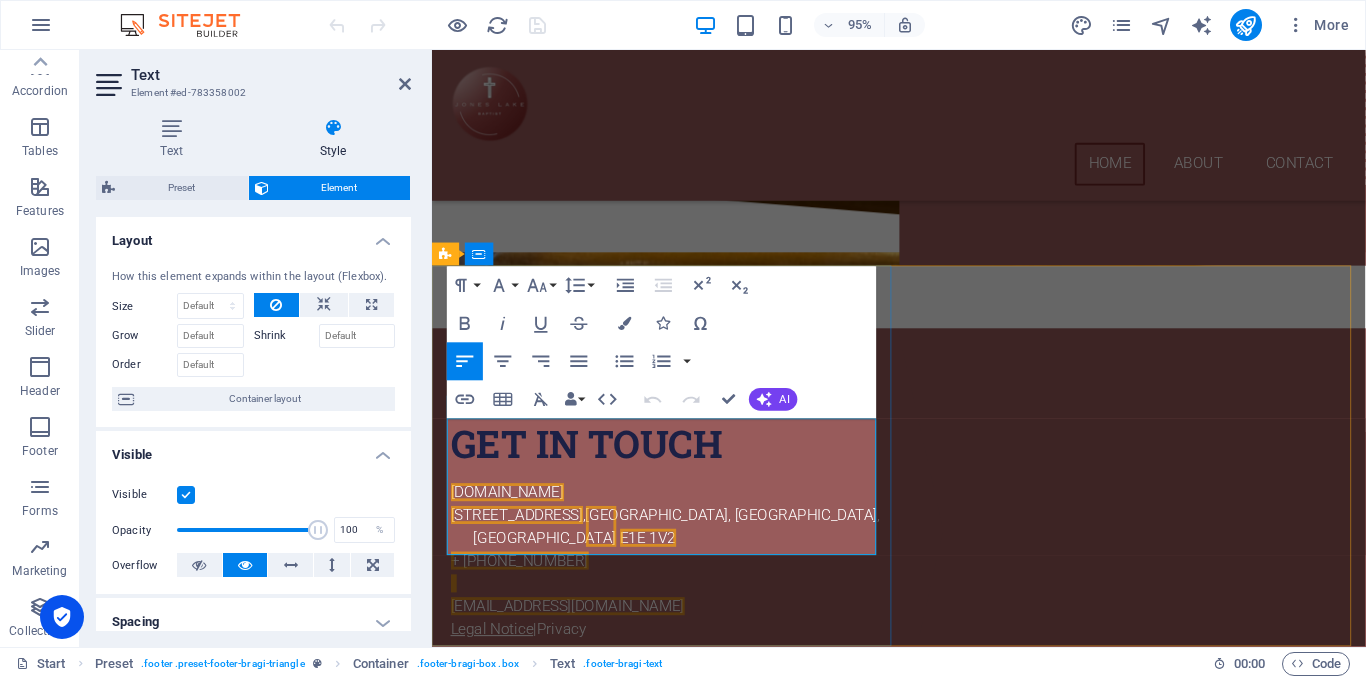 click on "Legal Notice" at bounding box center (495, 659) 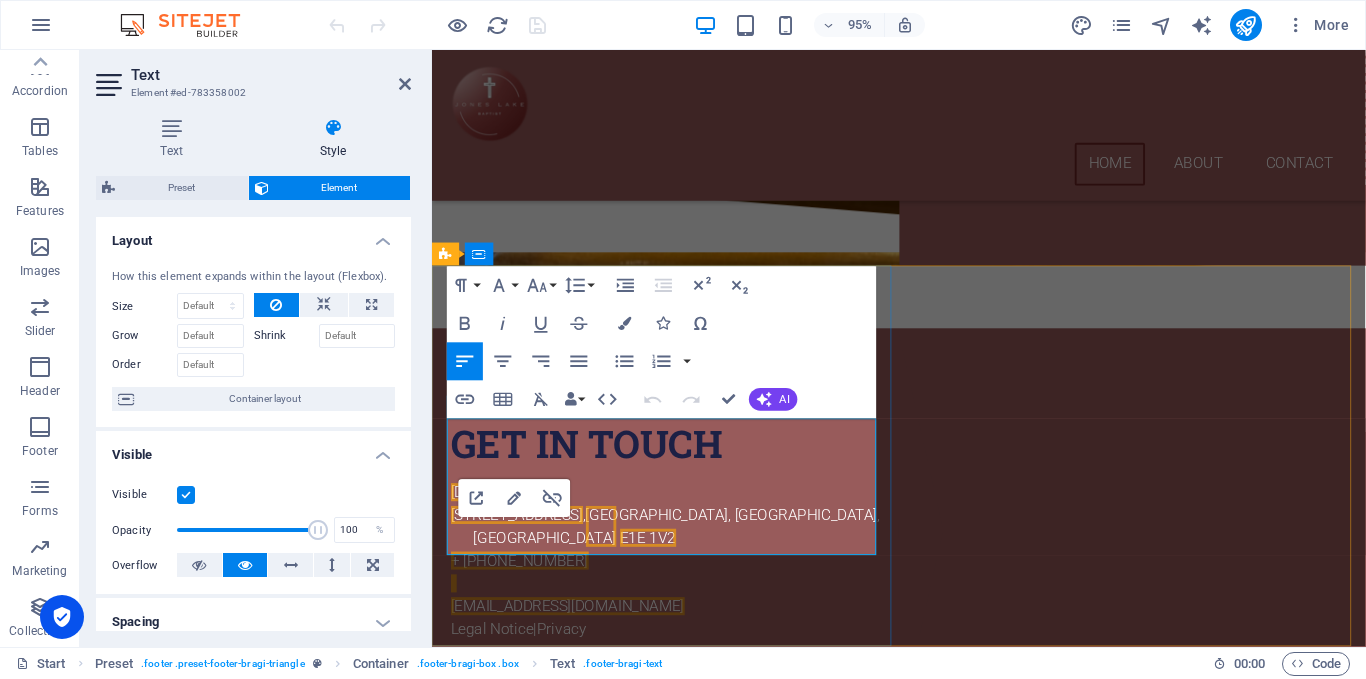 click on "Legal Notice  |  Privacy" at bounding box center (692, 660) 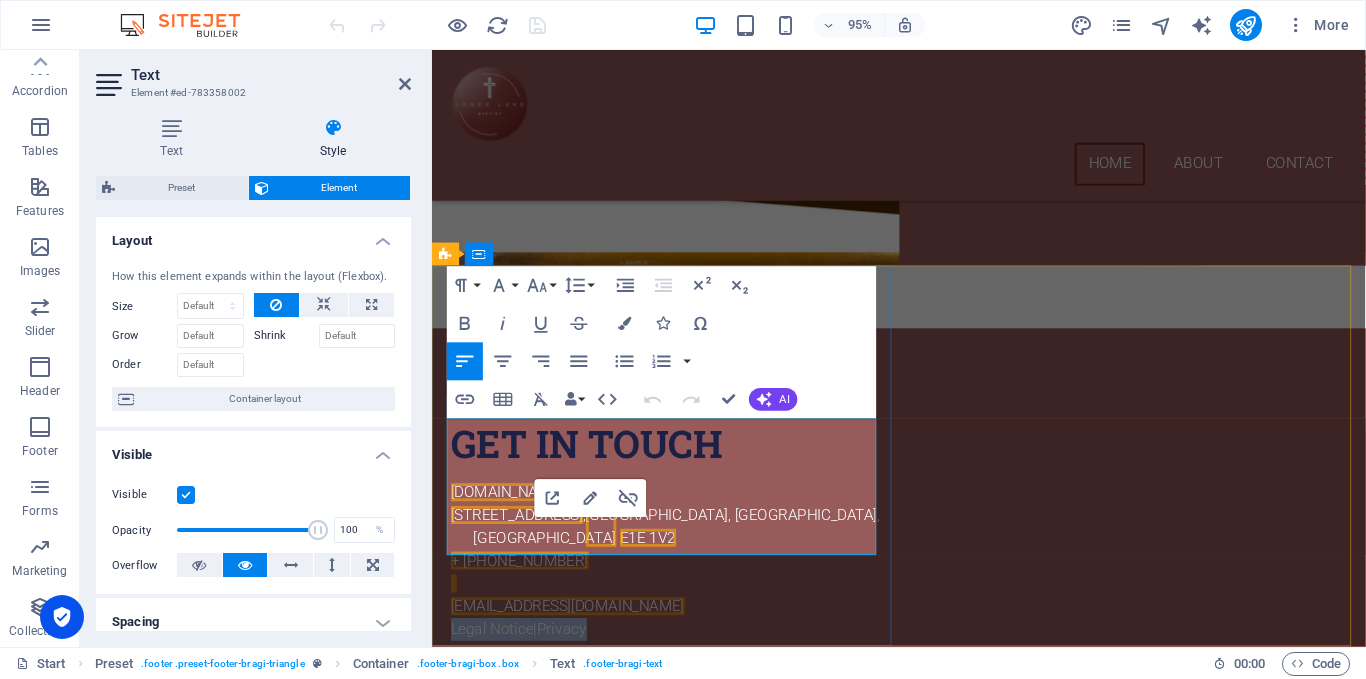 drag, startPoint x: 631, startPoint y: 573, endPoint x: 447, endPoint y: 567, distance: 184.0978 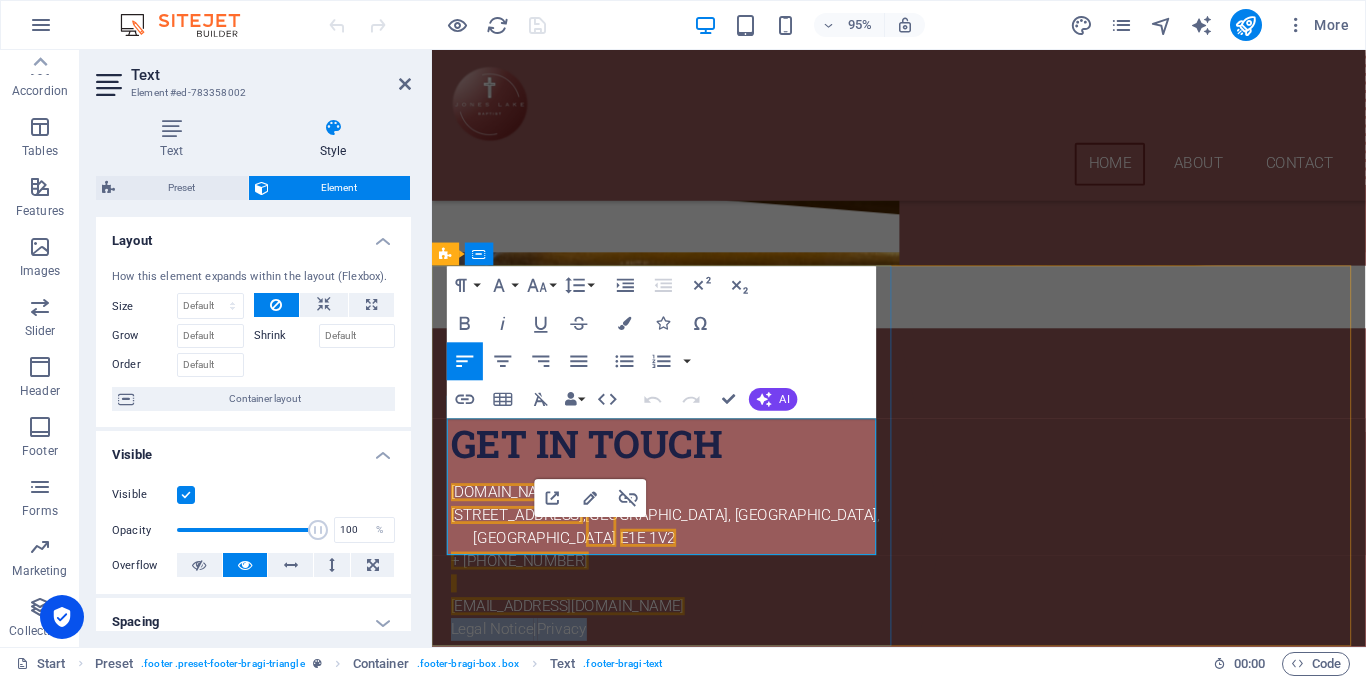 click on "Legal Notice  |  Privacy" at bounding box center [692, 660] 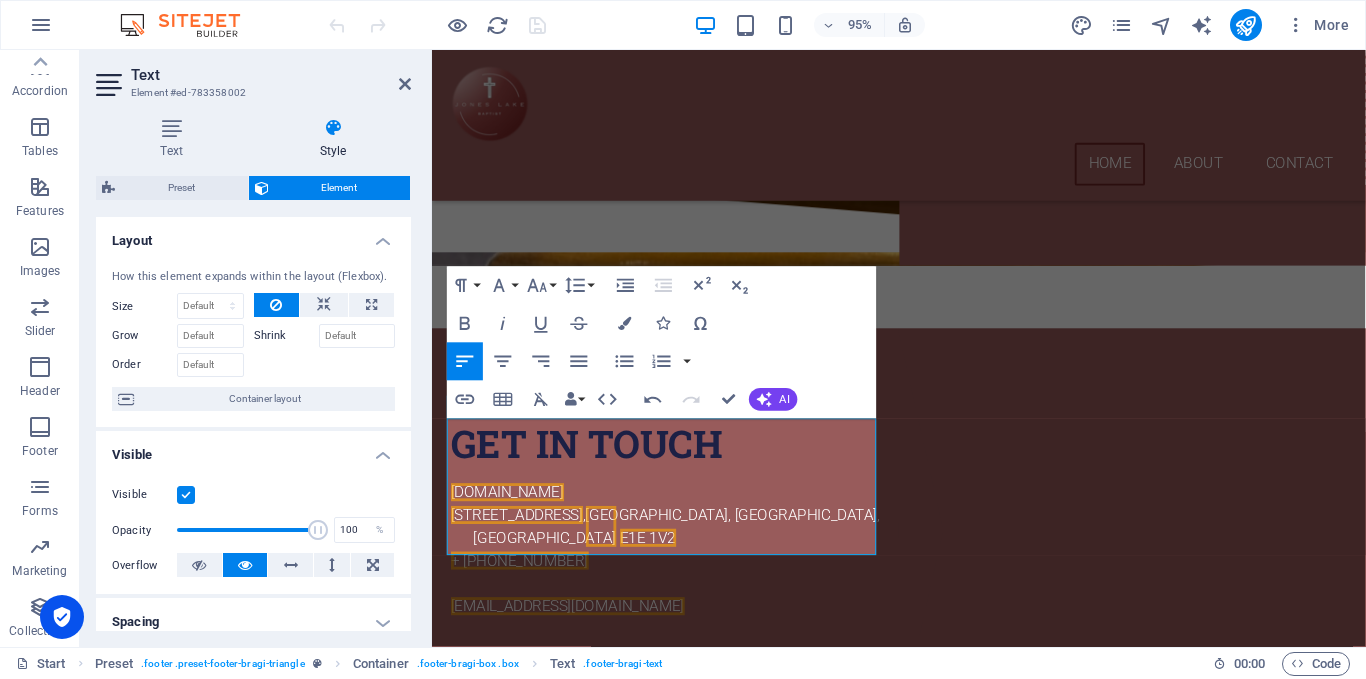 click at bounding box center [1170, -151] 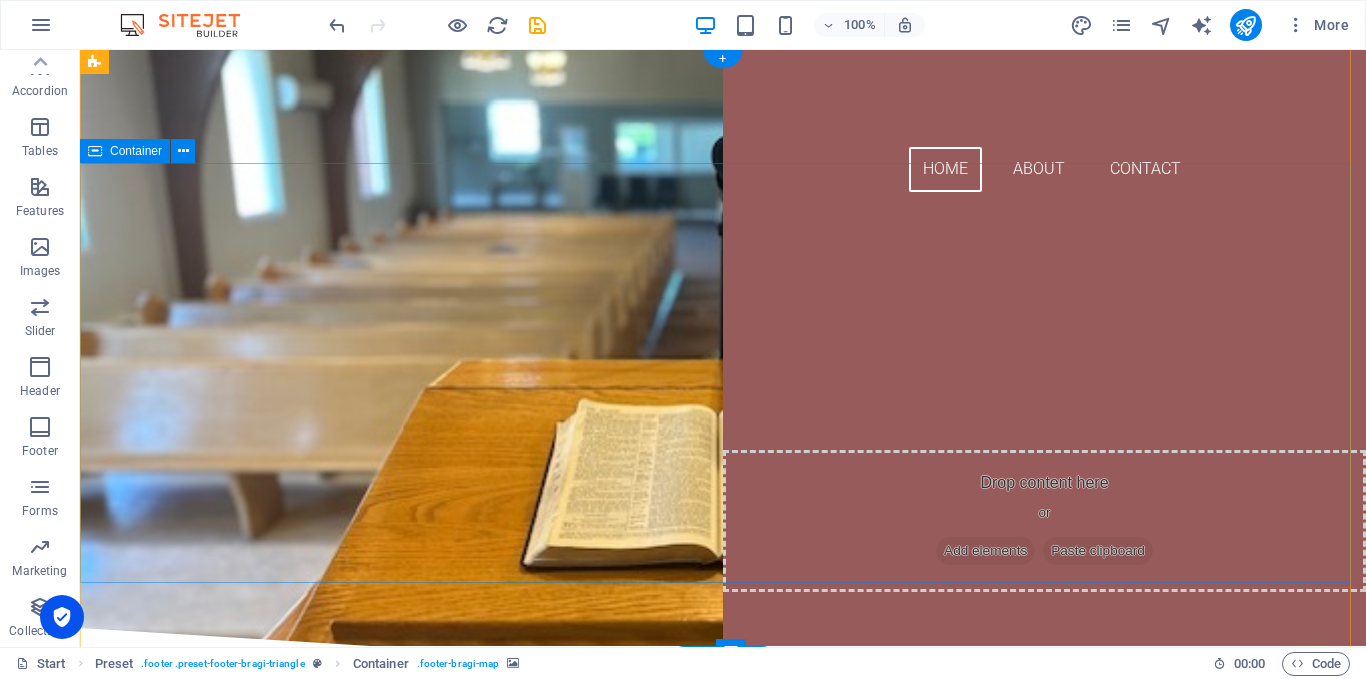 scroll, scrollTop: 0, scrollLeft: 0, axis: both 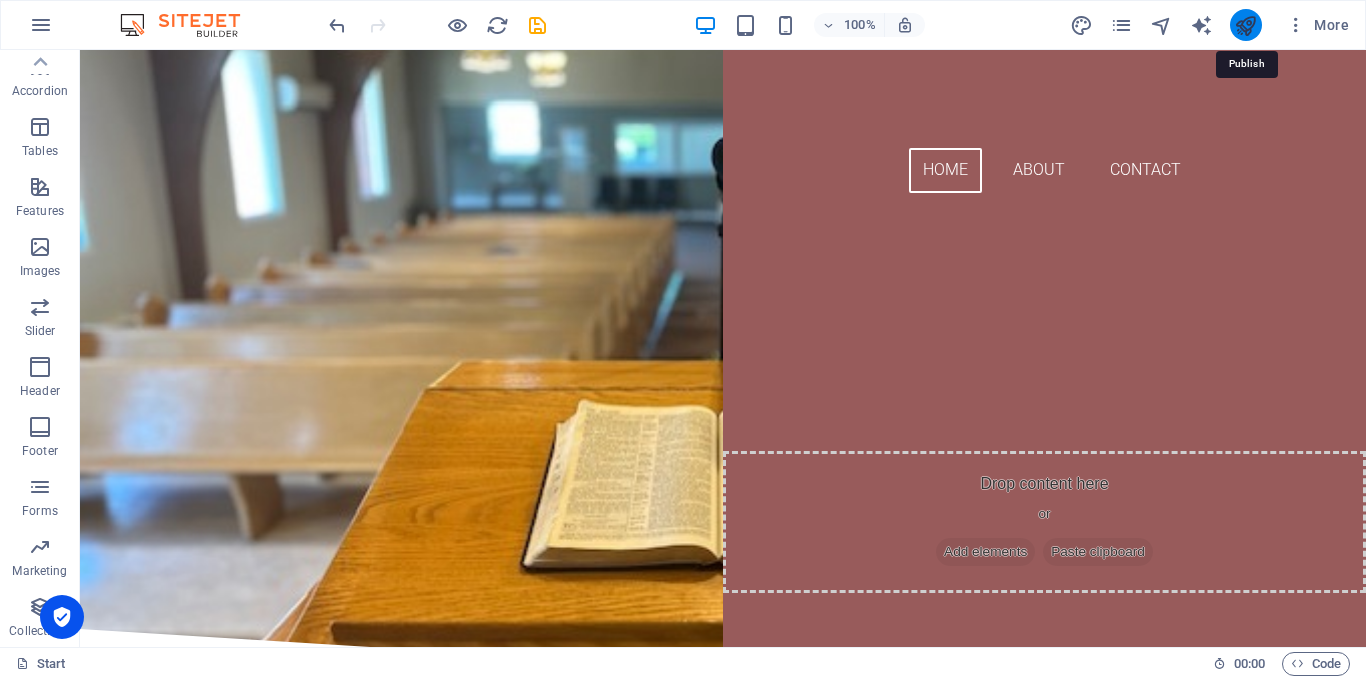 click at bounding box center (1245, 25) 